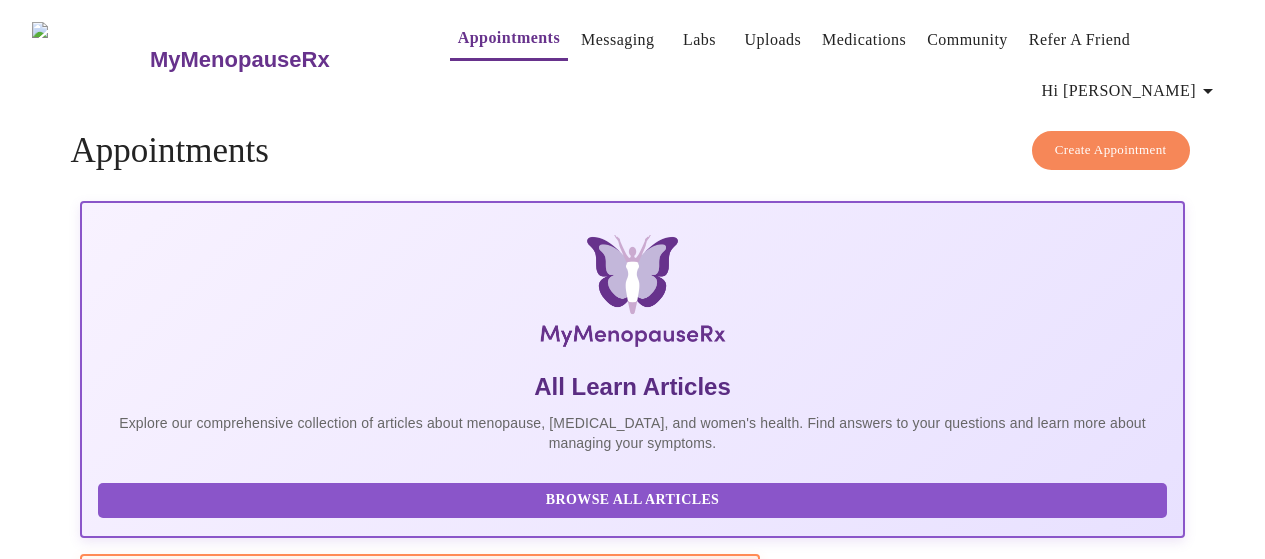 scroll, scrollTop: 0, scrollLeft: 0, axis: both 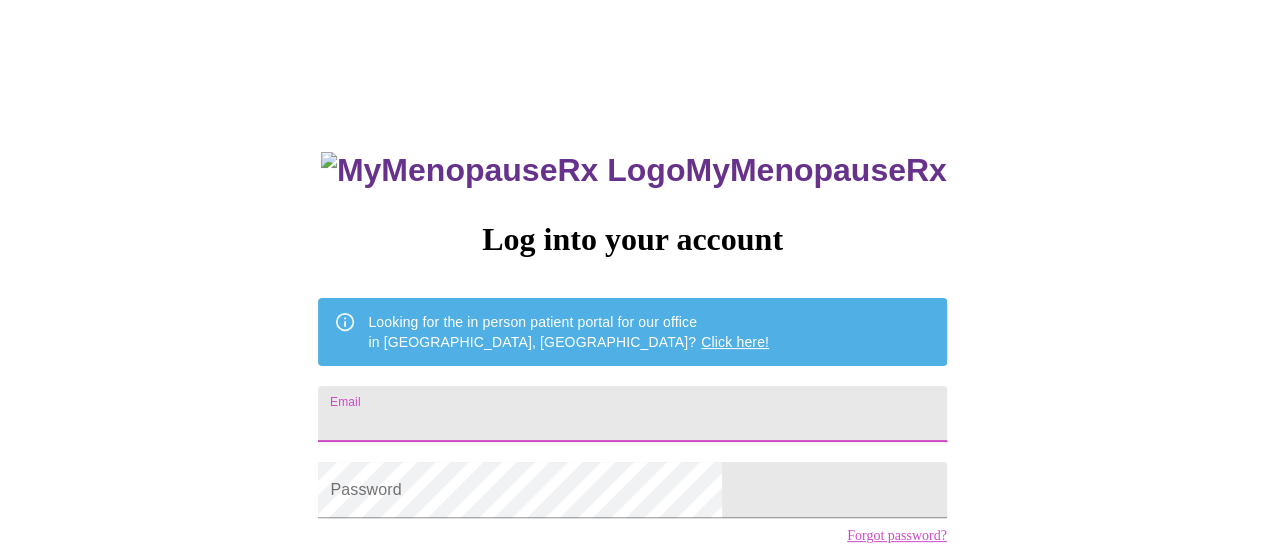 click on "Email" at bounding box center [632, 414] 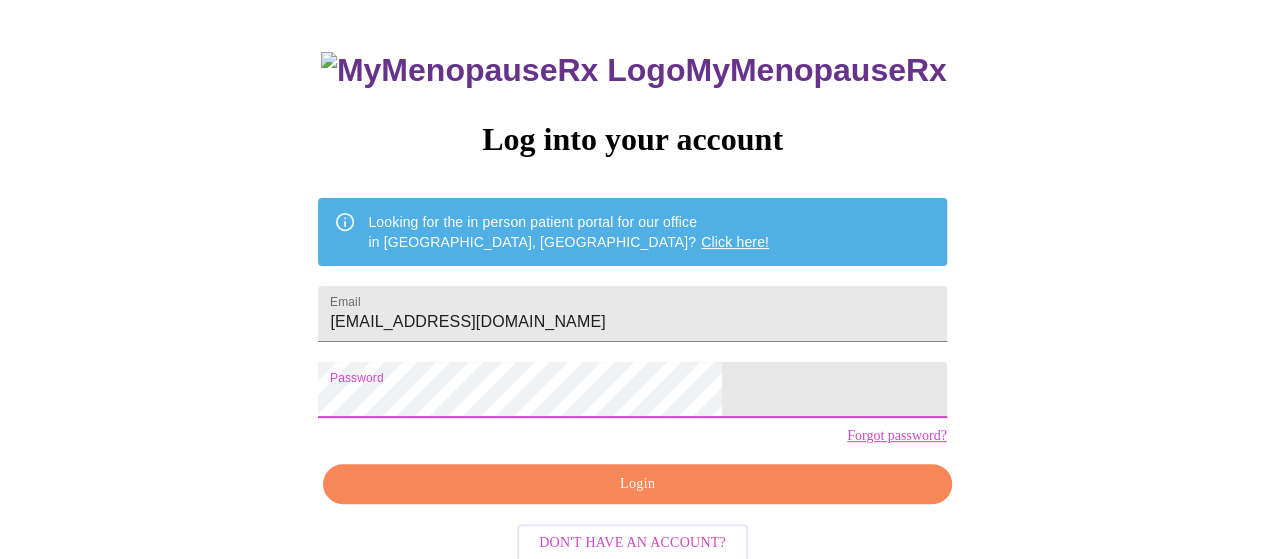 scroll, scrollTop: 146, scrollLeft: 0, axis: vertical 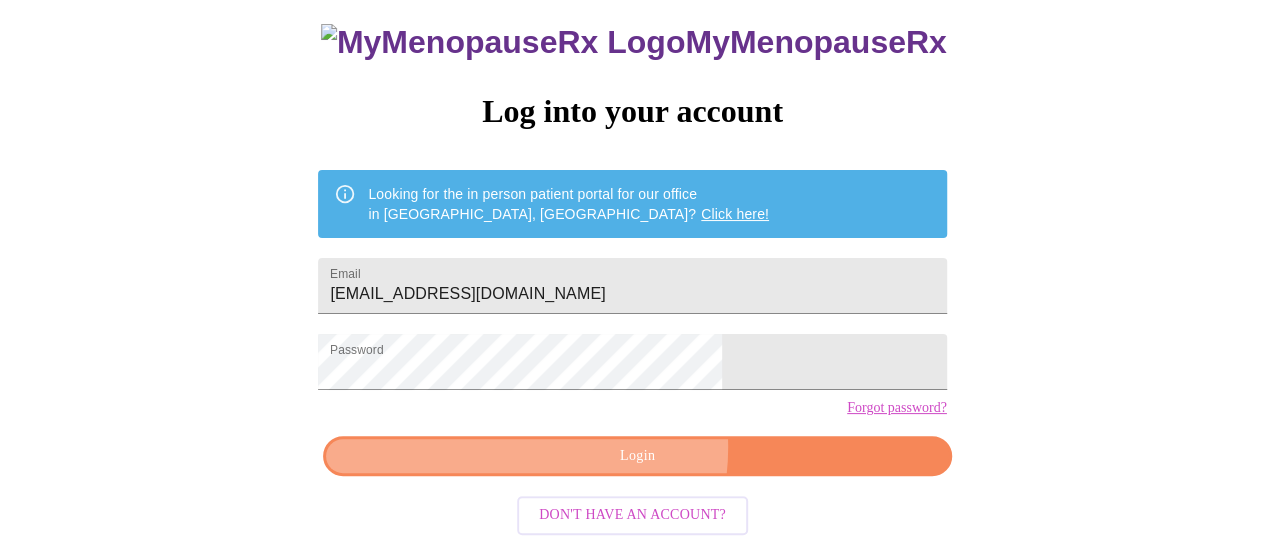 click on "Login" at bounding box center (637, 456) 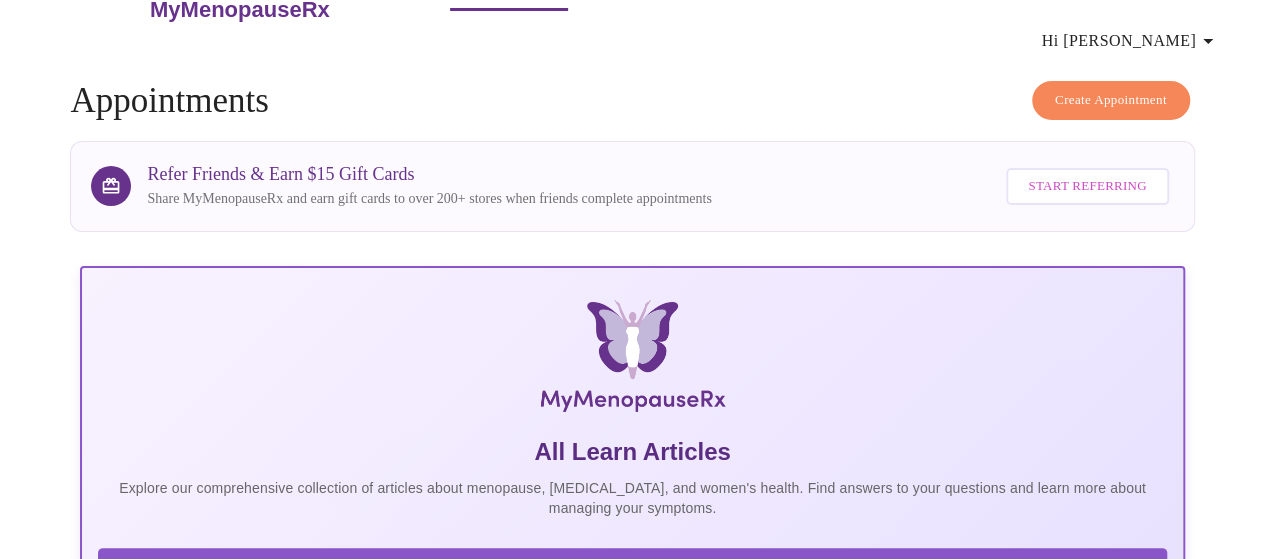 scroll, scrollTop: 0, scrollLeft: 0, axis: both 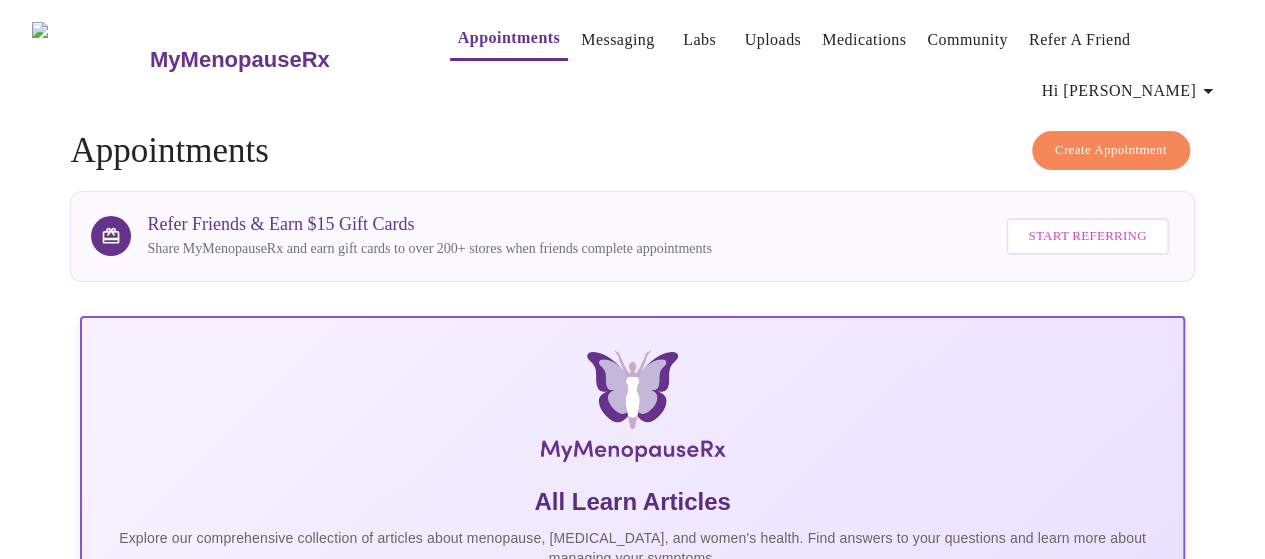 click on "Hi [PERSON_NAME]" at bounding box center [1131, 91] 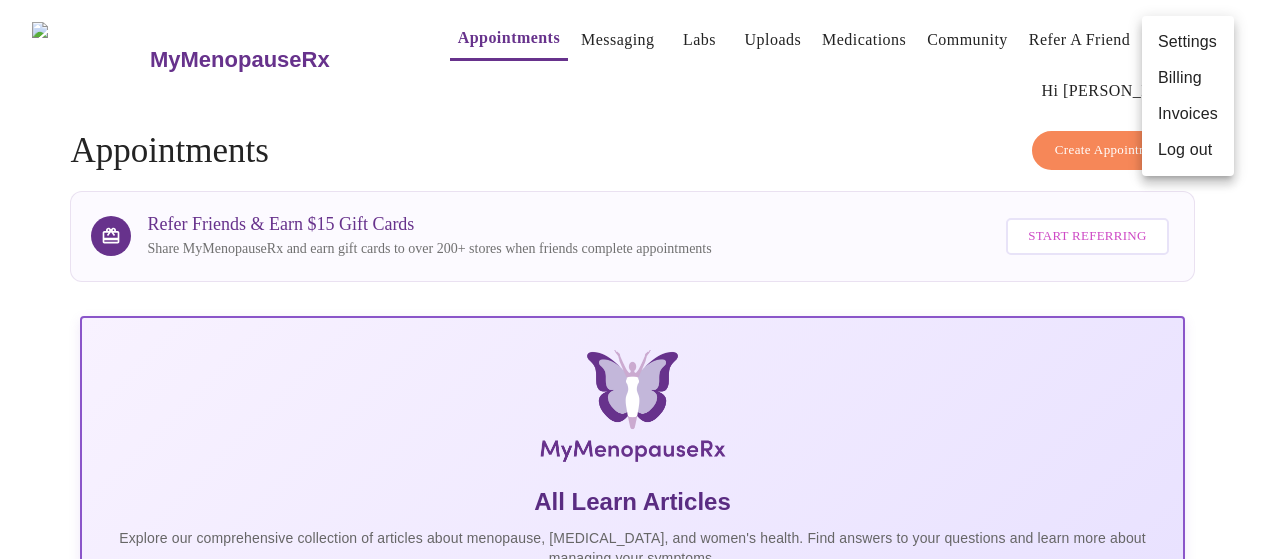 click at bounding box center (640, 279) 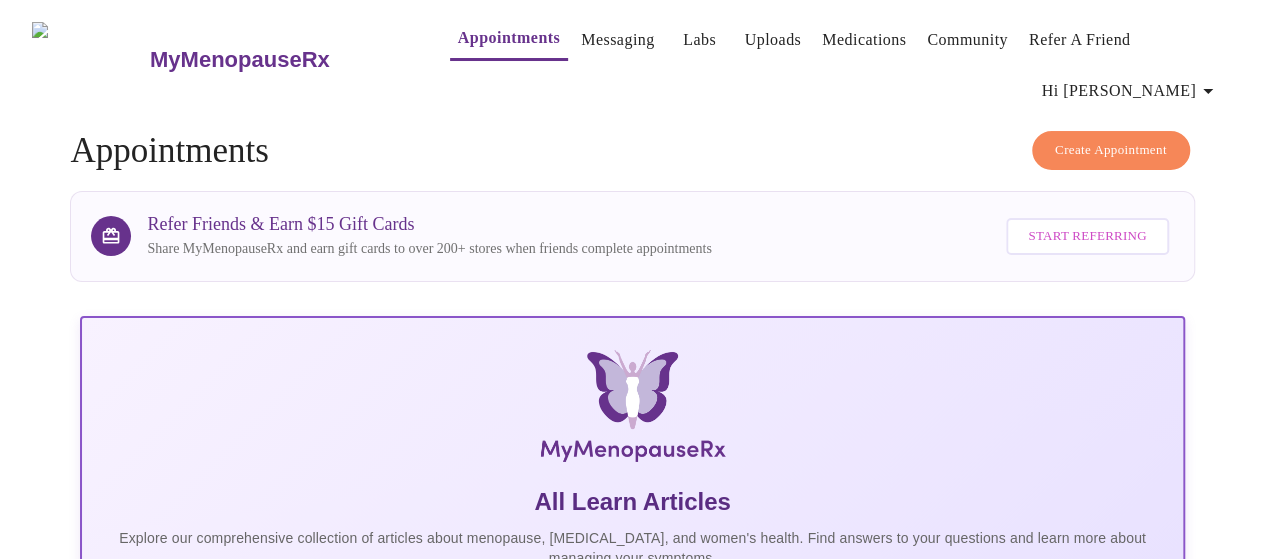 click on "Create Appointment" at bounding box center [1111, 150] 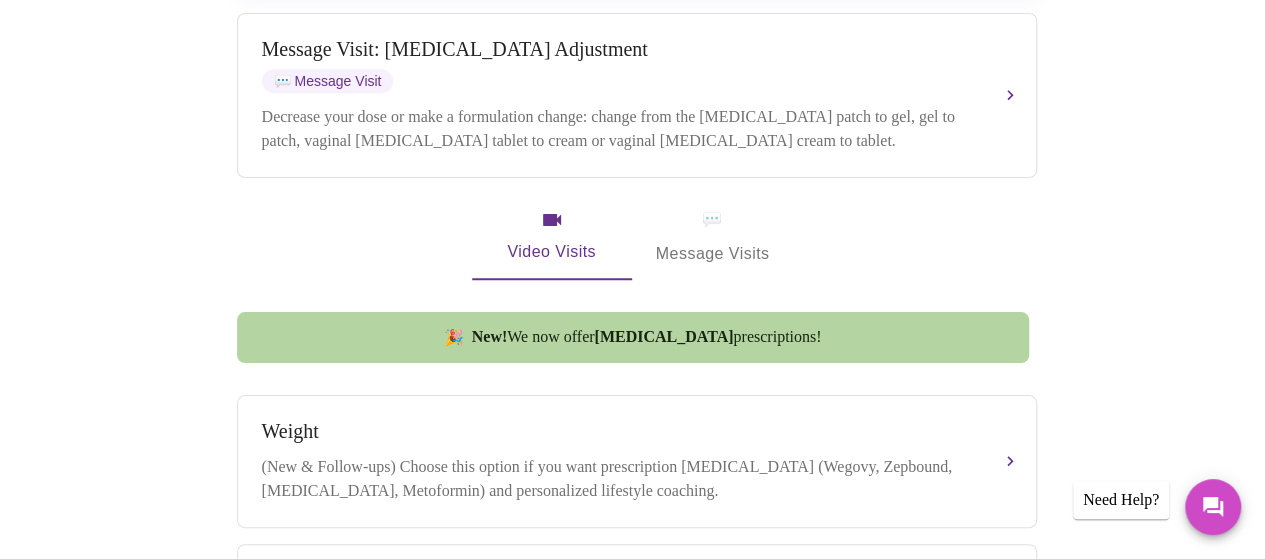 scroll, scrollTop: 1000, scrollLeft: 0, axis: vertical 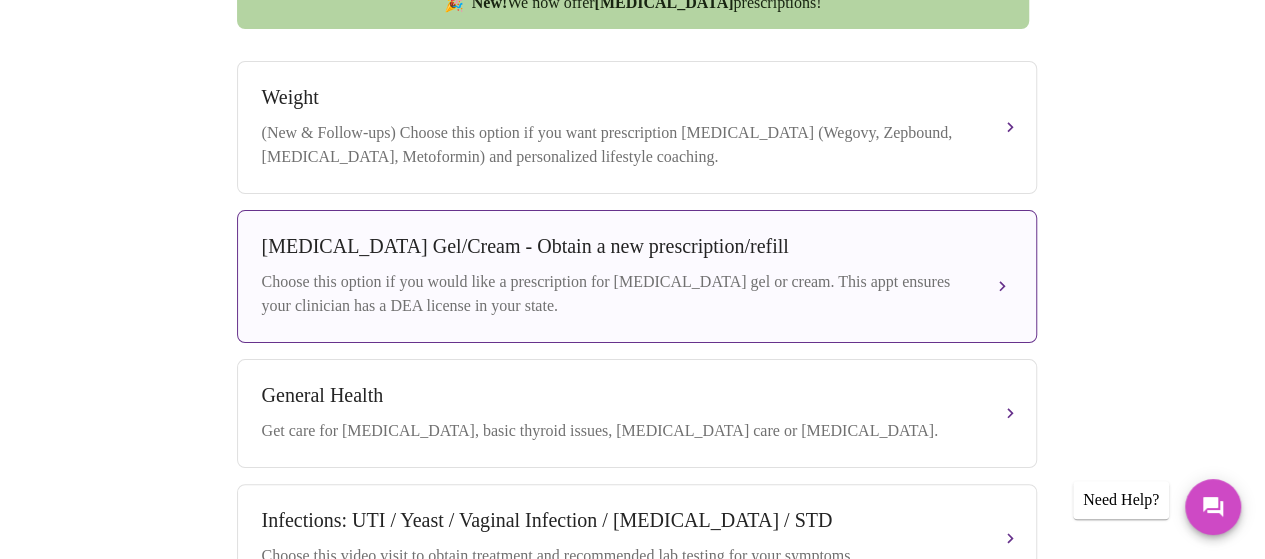 click on "Choose this option if you would like a prescription for [MEDICAL_DATA] gel or cream. This appt ensures your clinician has a DEA license in your state." at bounding box center (617, 294) 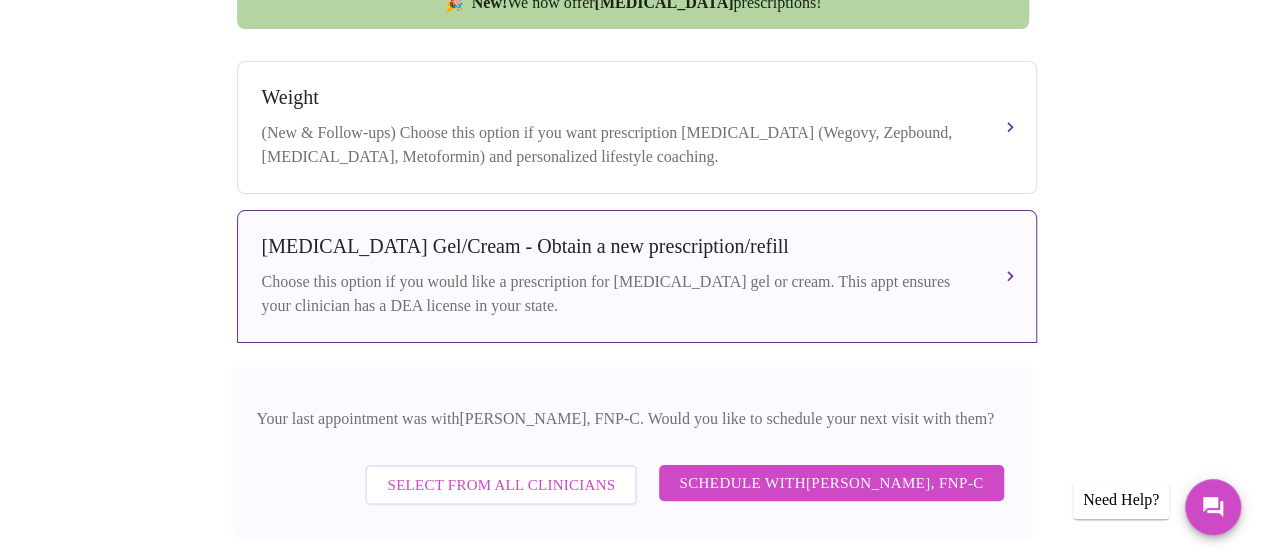 click on "Schedule with  [PERSON_NAME], FNP-C" at bounding box center [831, 483] 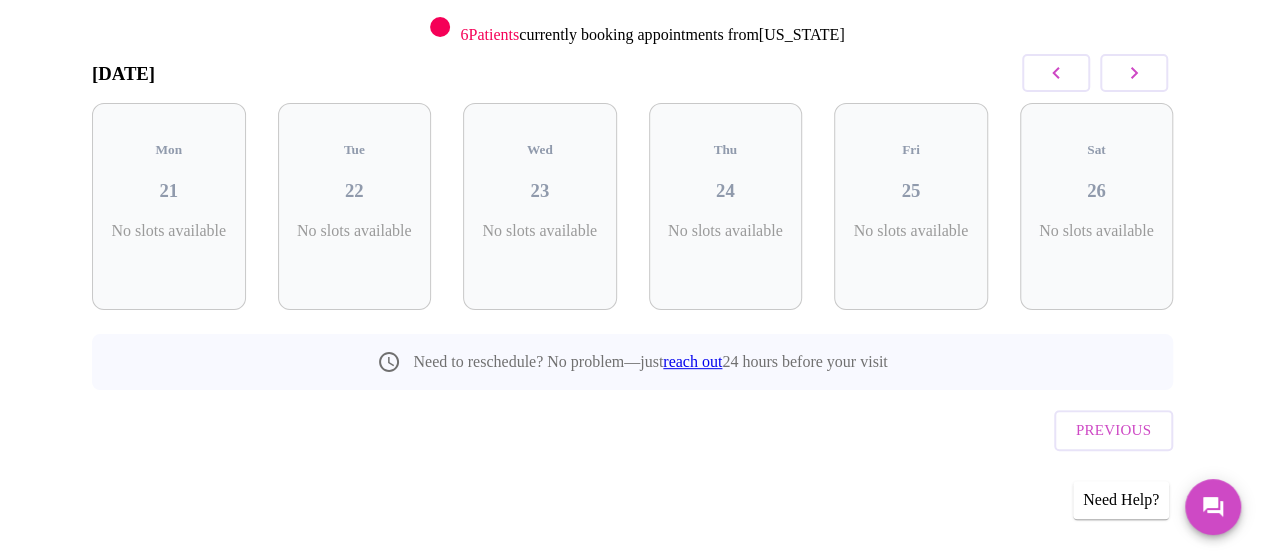 scroll, scrollTop: 226, scrollLeft: 0, axis: vertical 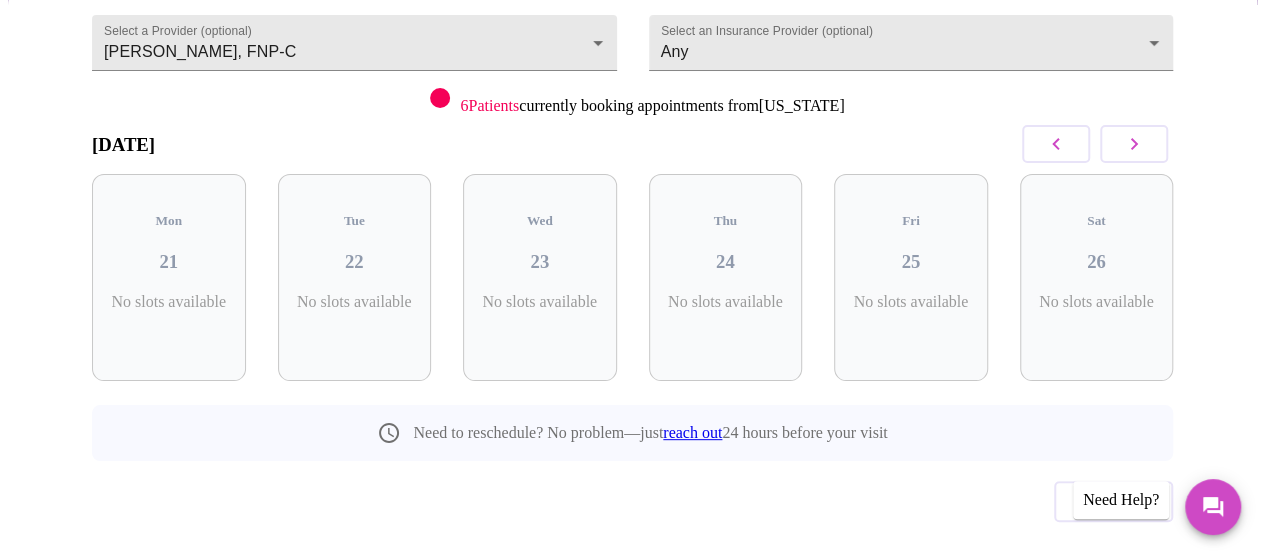 click at bounding box center (1134, 144) 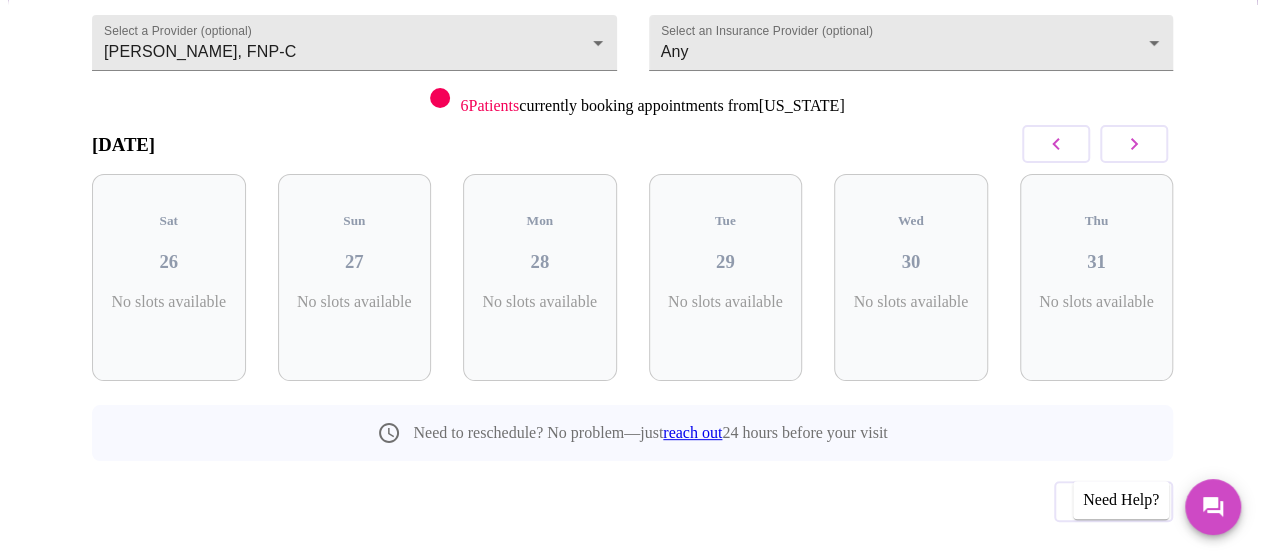 click at bounding box center (1134, 144) 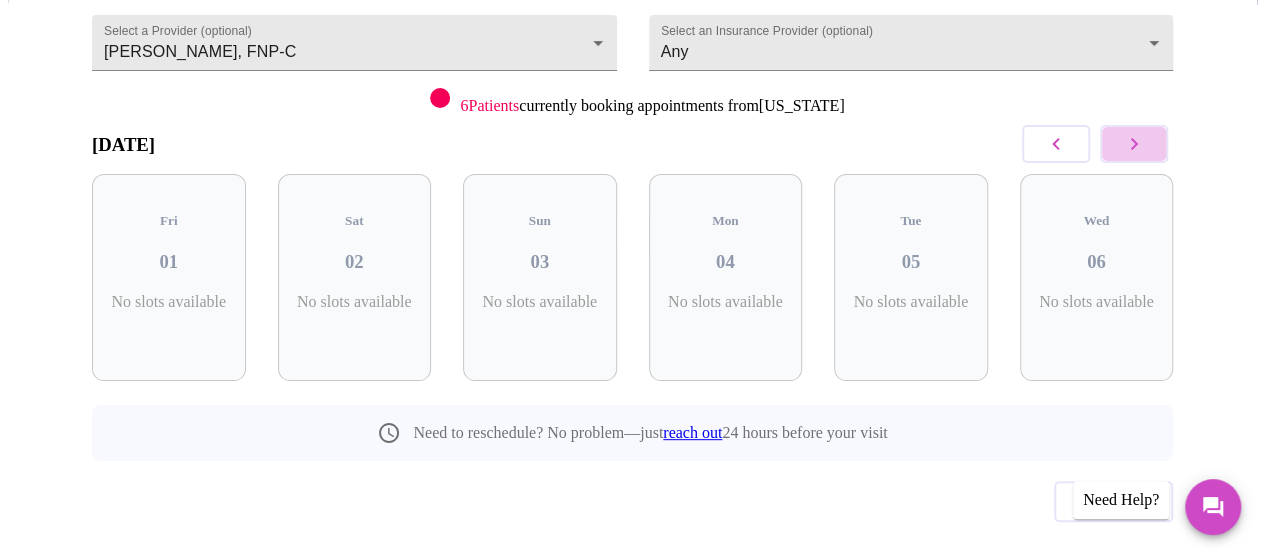 click at bounding box center (1134, 144) 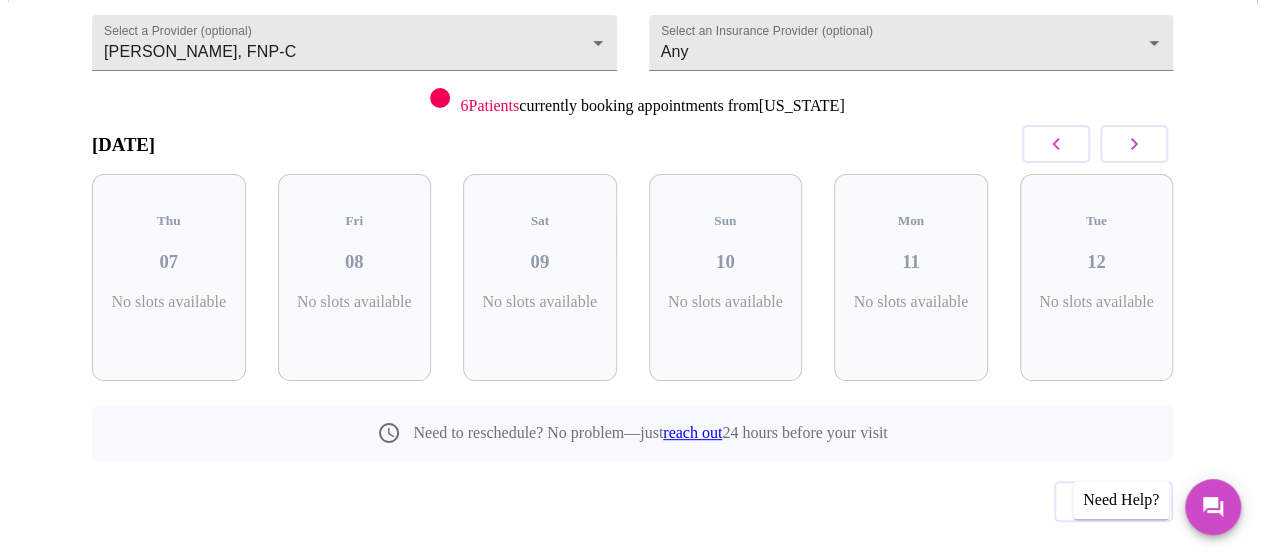 click at bounding box center (1134, 144) 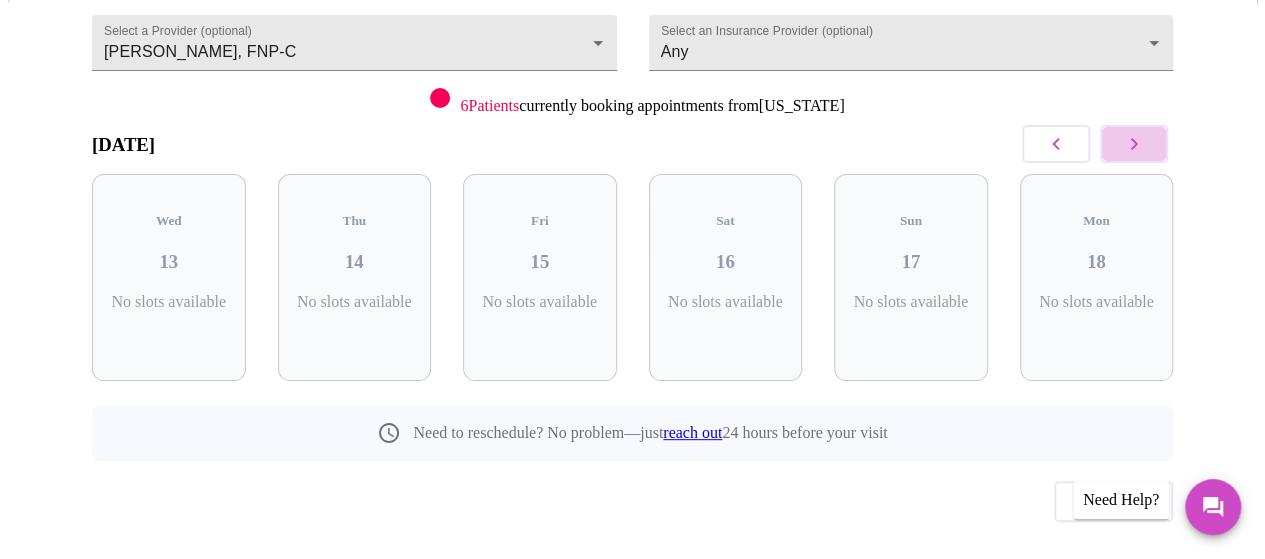 click at bounding box center [1134, 144] 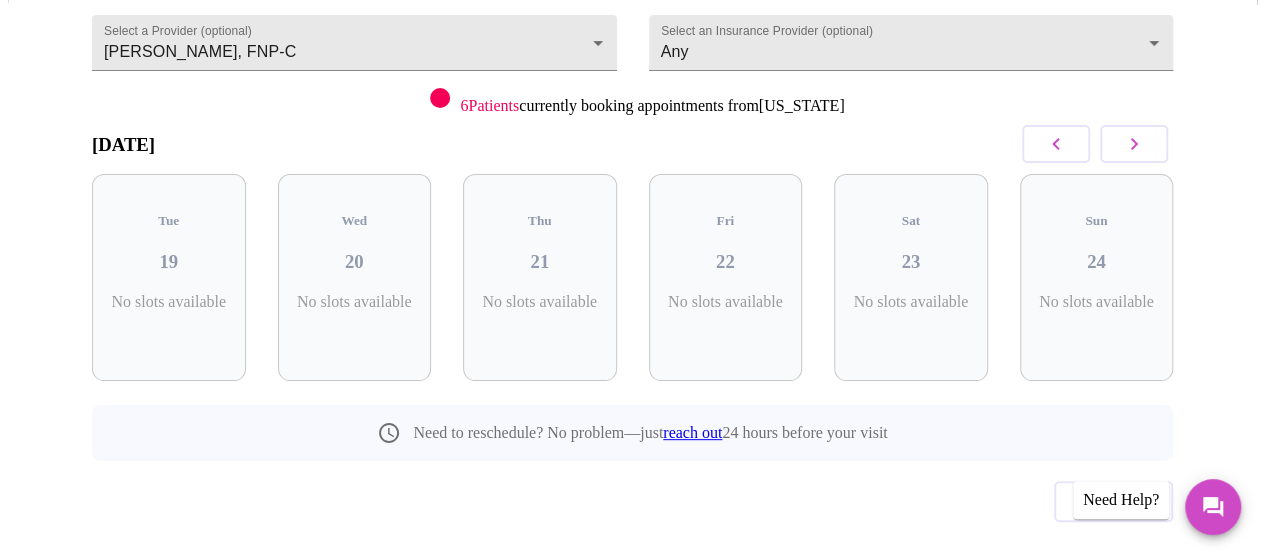 click at bounding box center (1134, 144) 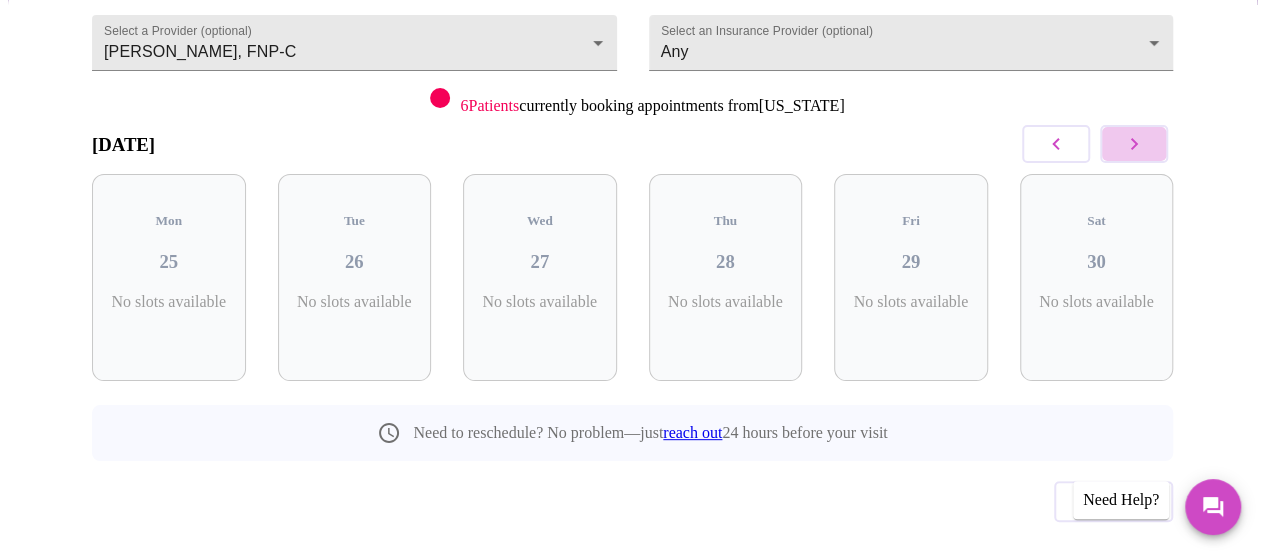 click at bounding box center [1134, 144] 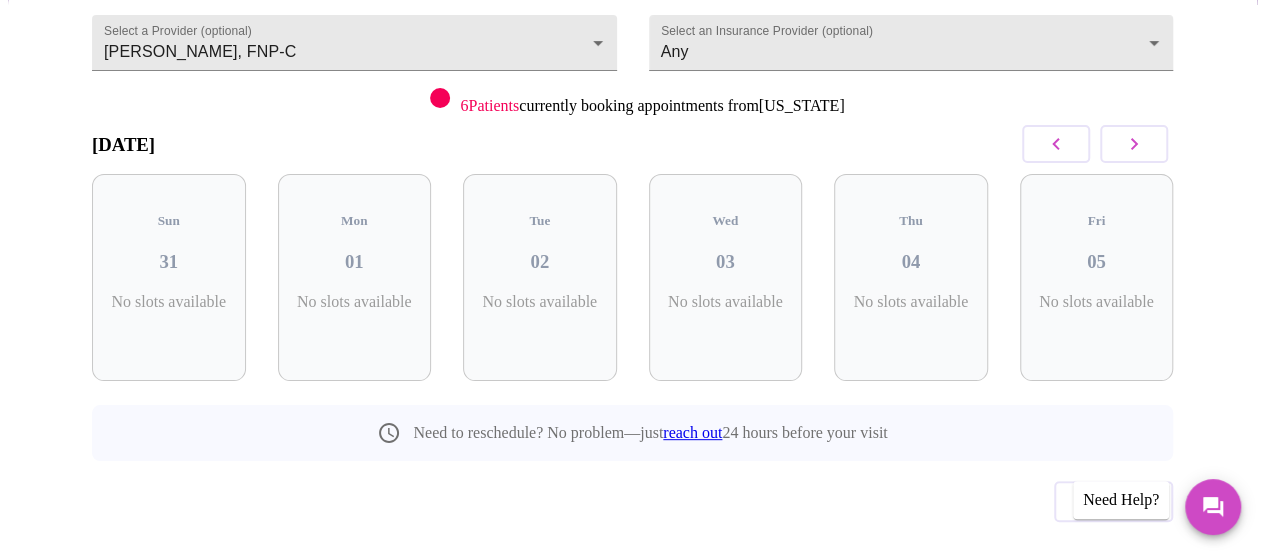 click at bounding box center [1134, 144] 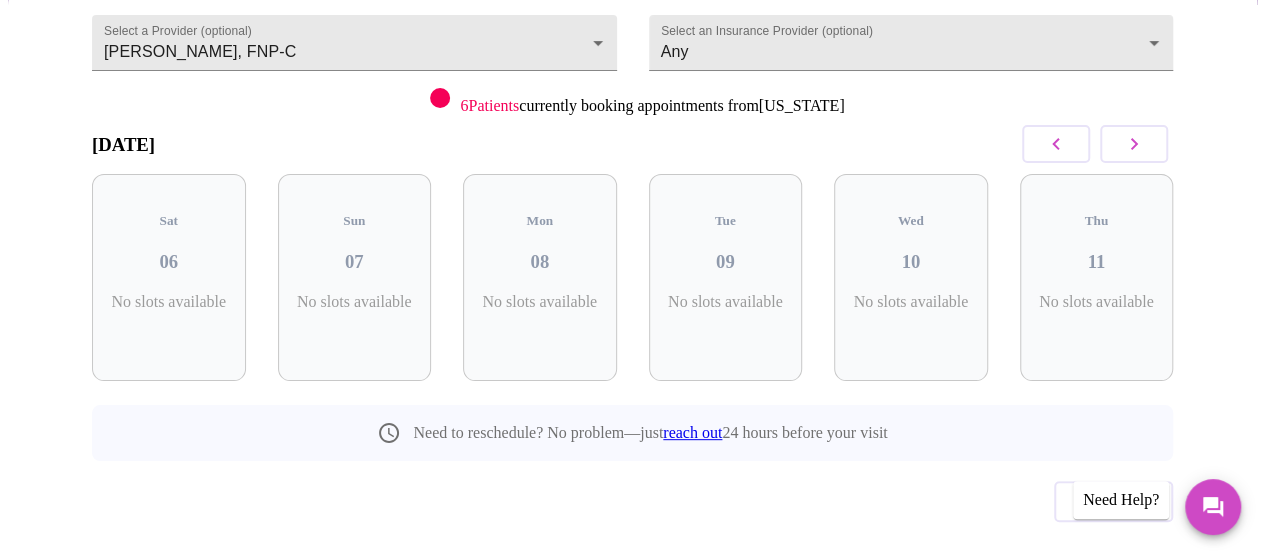 click at bounding box center (1134, 144) 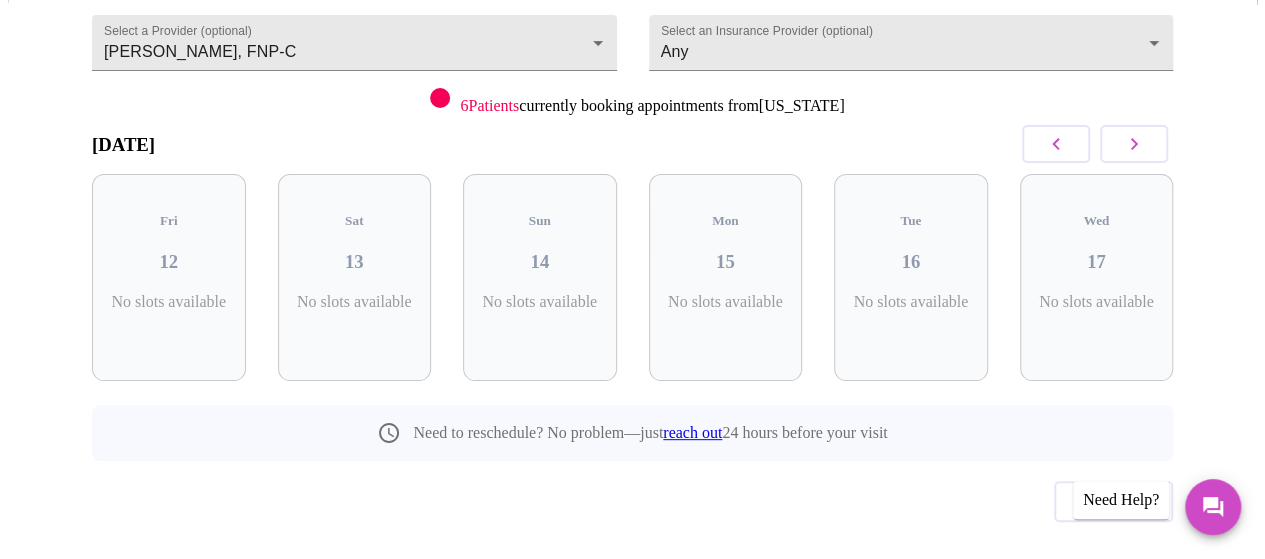 click at bounding box center (1134, 144) 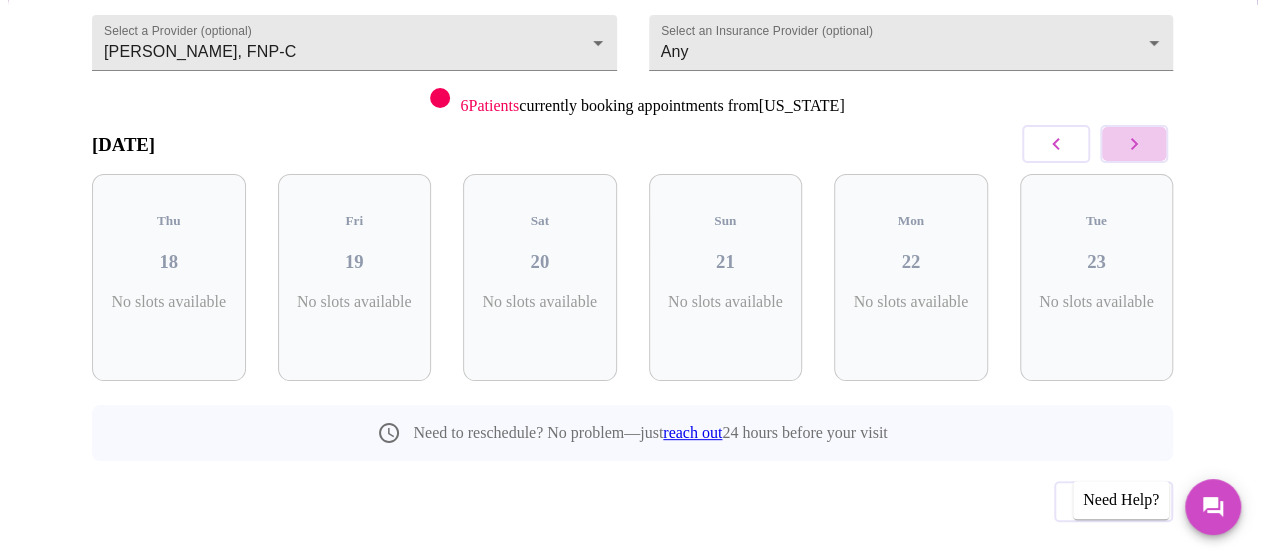 click at bounding box center (1134, 144) 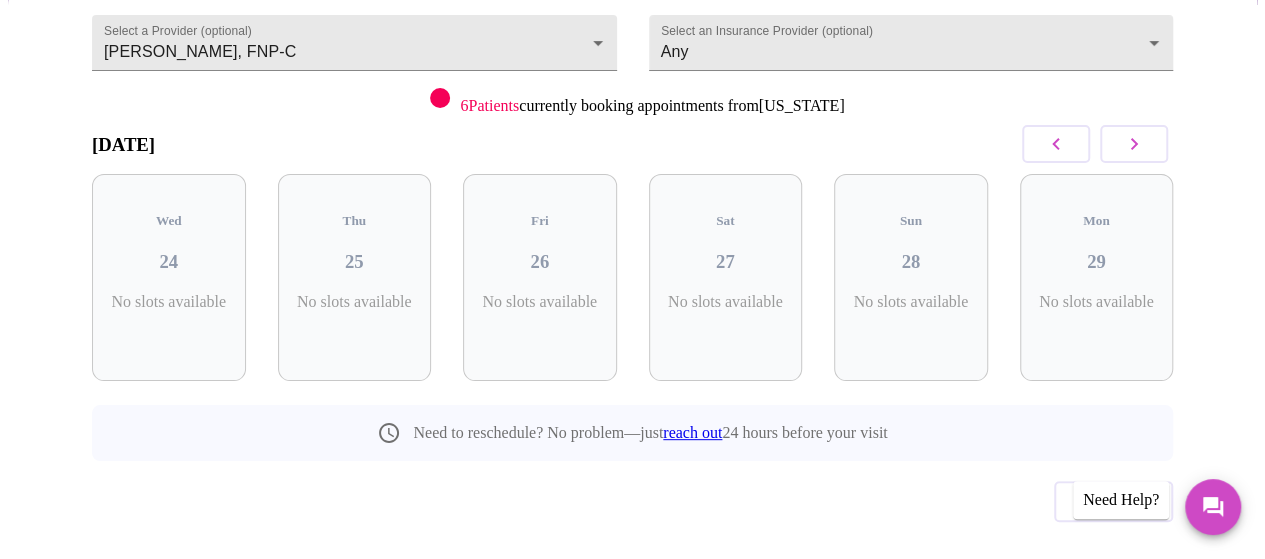 click at bounding box center [1134, 144] 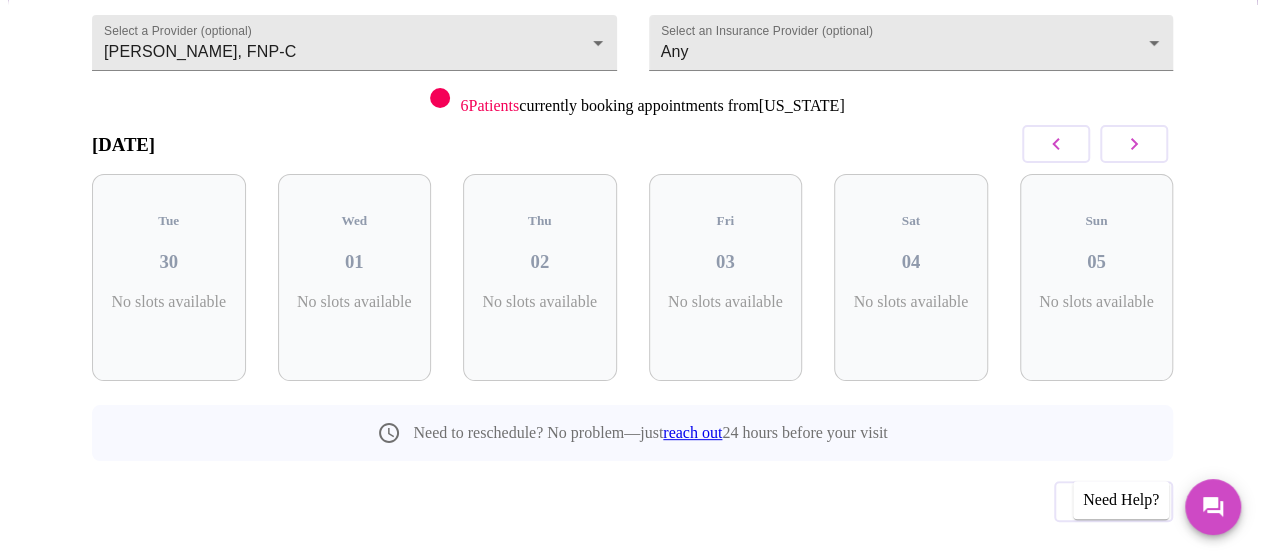 click at bounding box center (1134, 144) 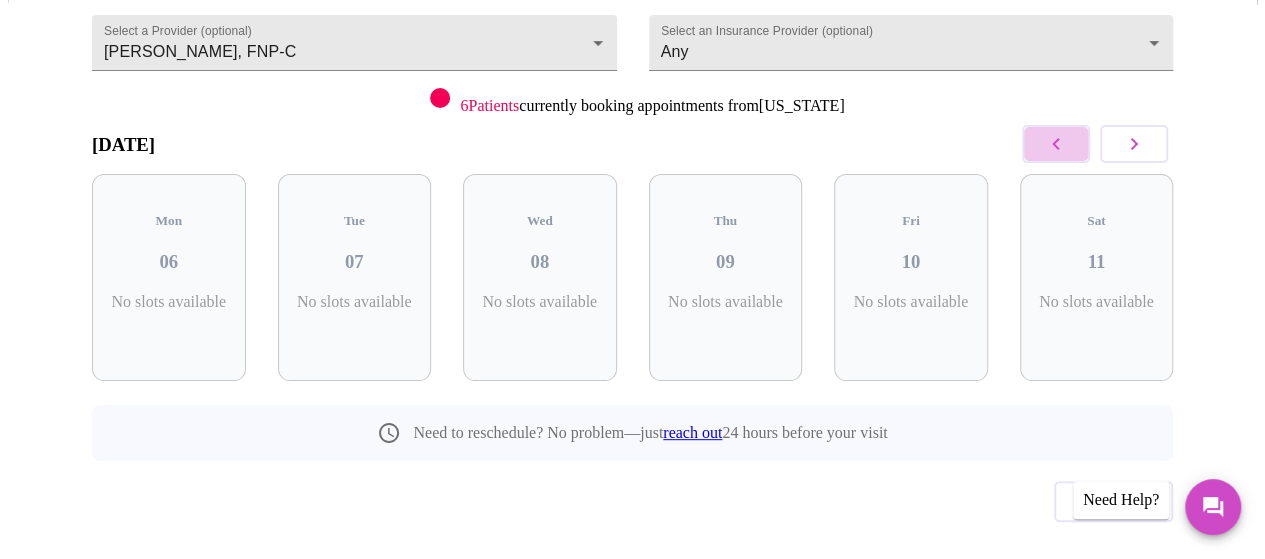 click at bounding box center (1056, 144) 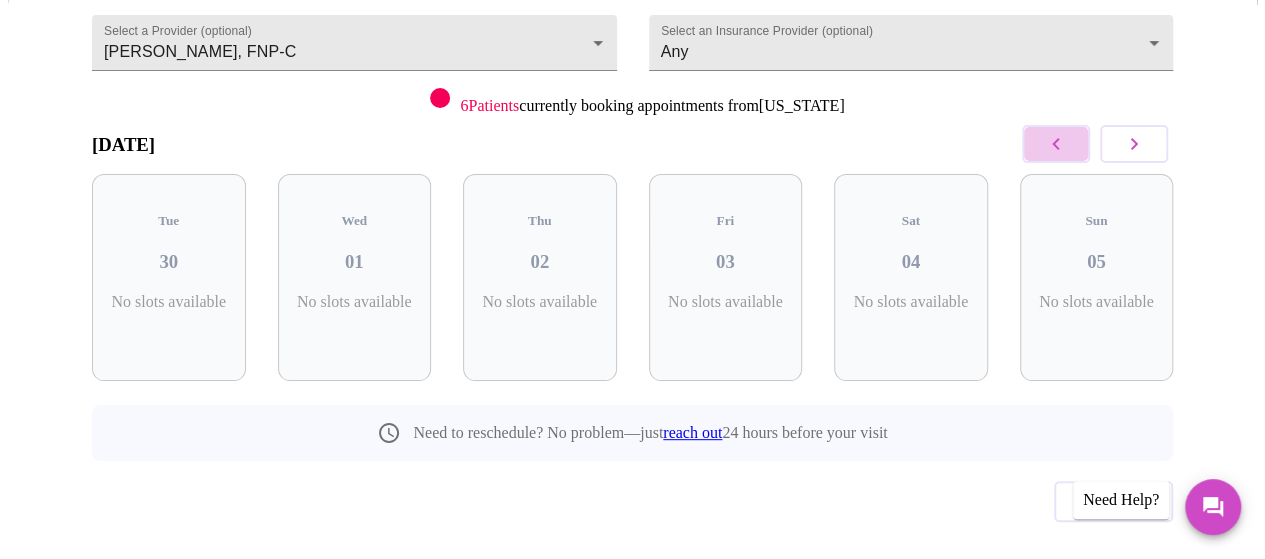 click at bounding box center (1056, 144) 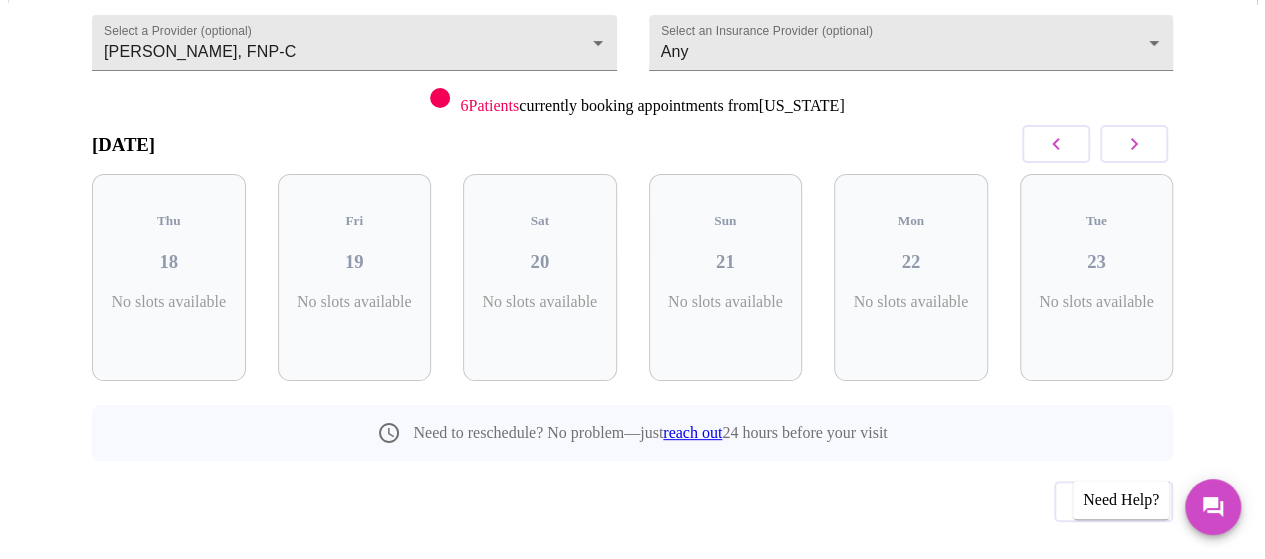 click at bounding box center [1056, 144] 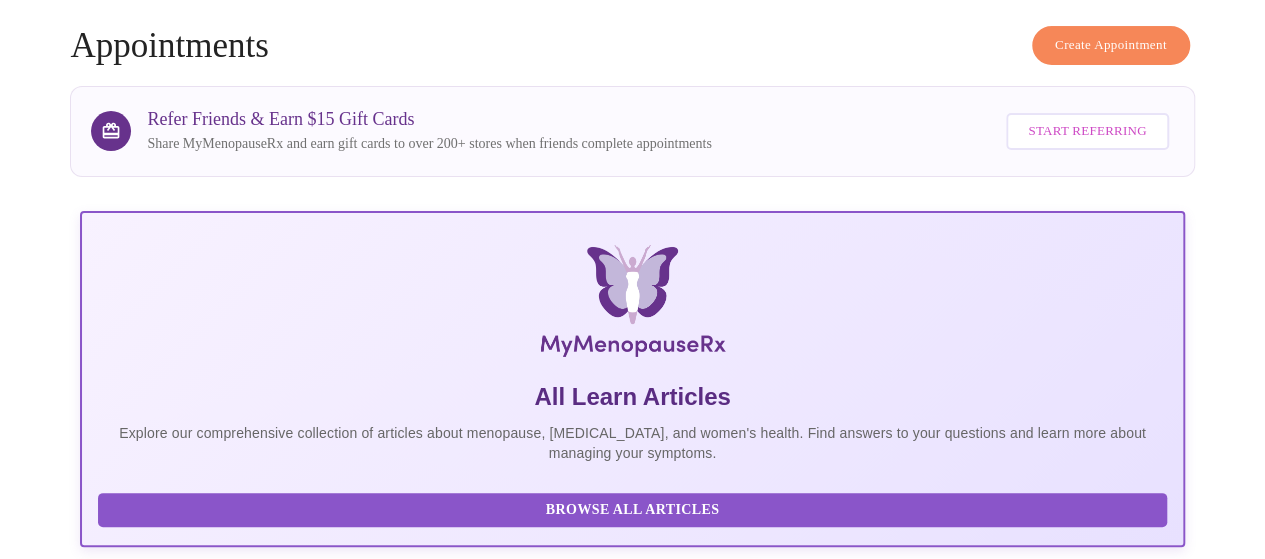scroll, scrollTop: 0, scrollLeft: 0, axis: both 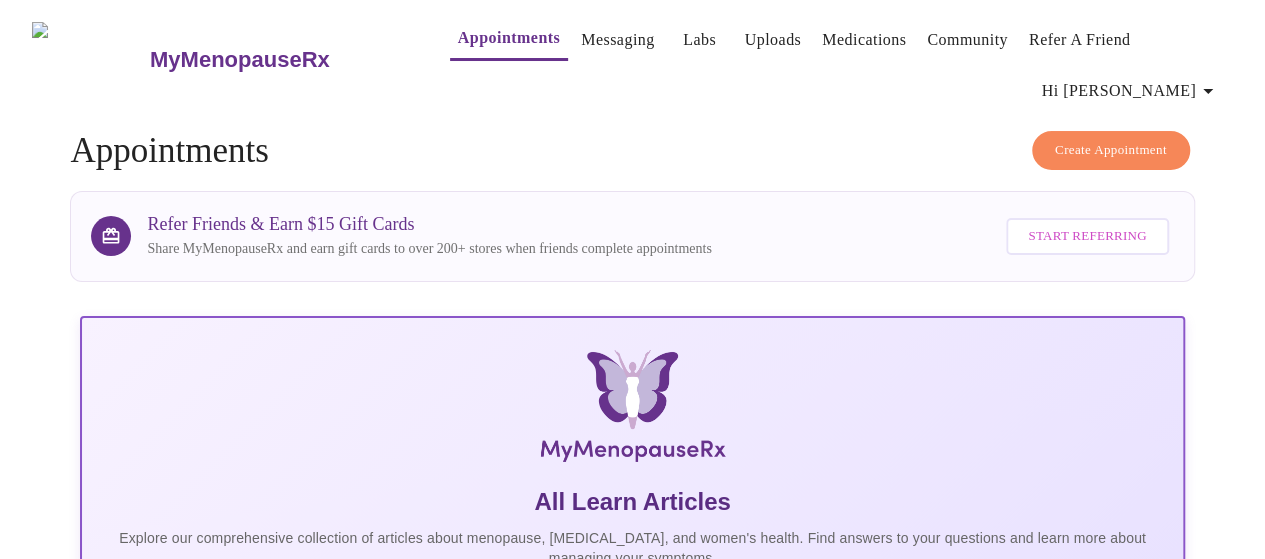 click on "Create Appointment" at bounding box center (1111, 150) 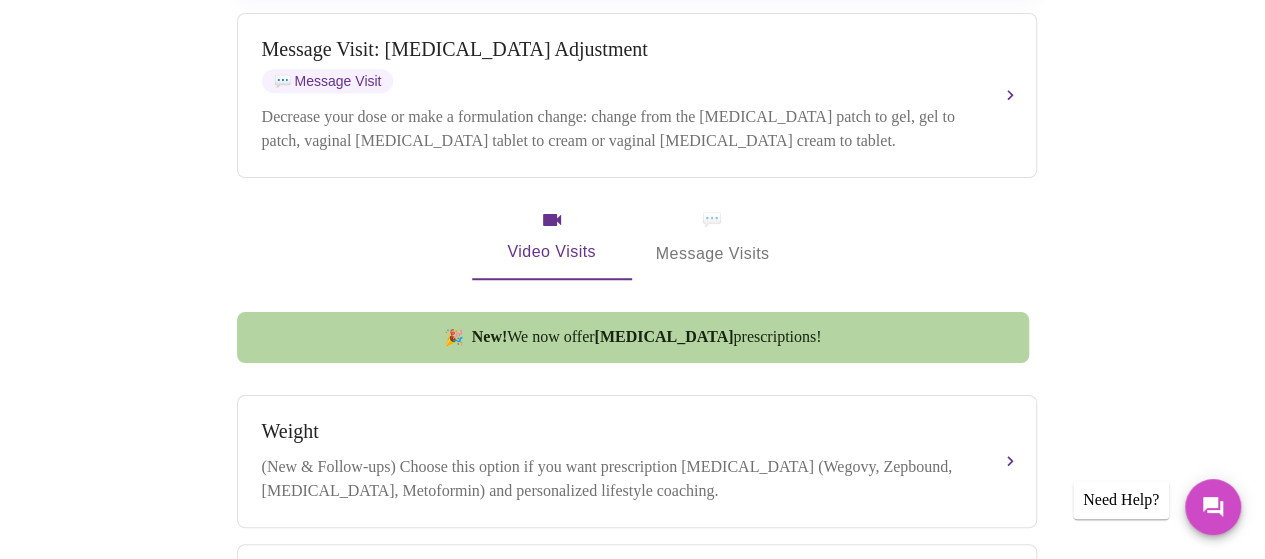 scroll, scrollTop: 1000, scrollLeft: 0, axis: vertical 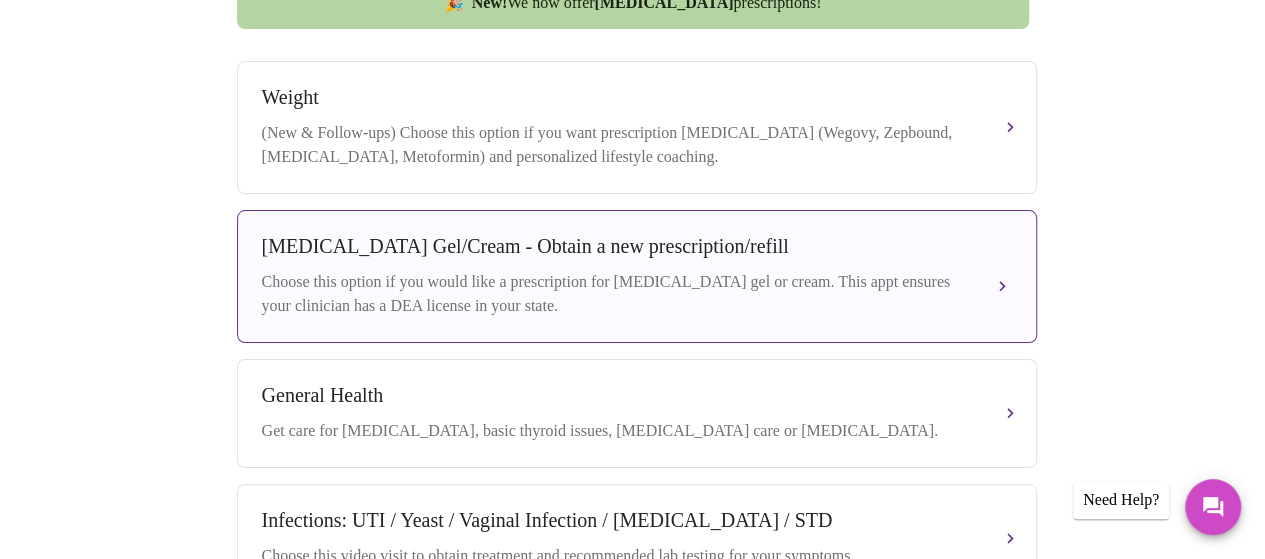 click on "Choose this option if you would like a prescription for [MEDICAL_DATA] gel or cream. This appt ensures your clinician has a DEA license in your state." at bounding box center [617, 294] 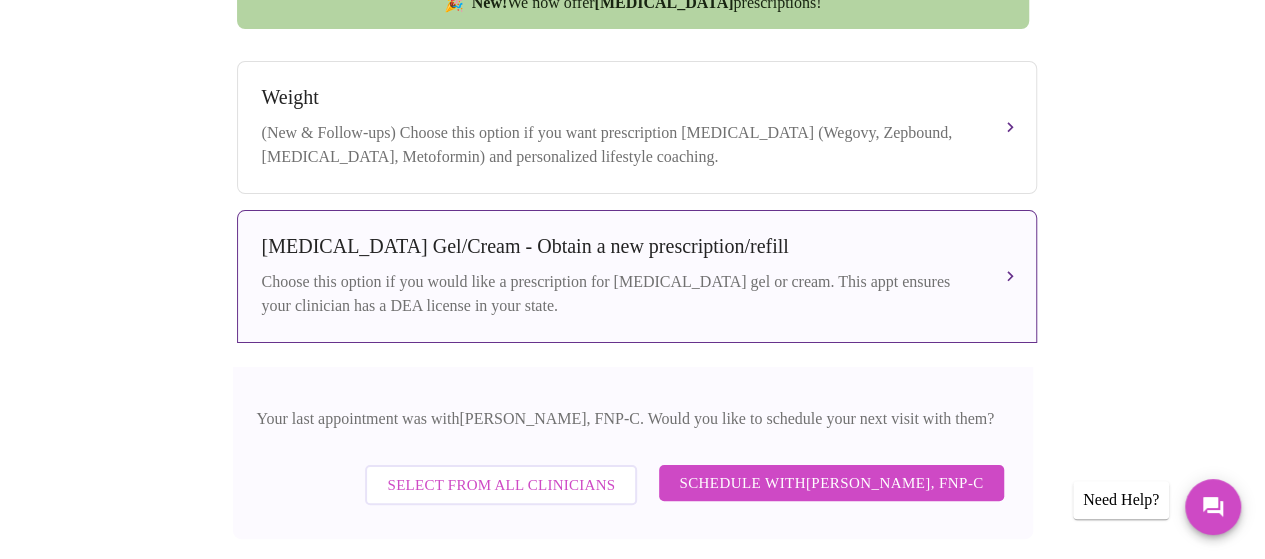 click on "Select from All Clinicians" at bounding box center [501, 485] 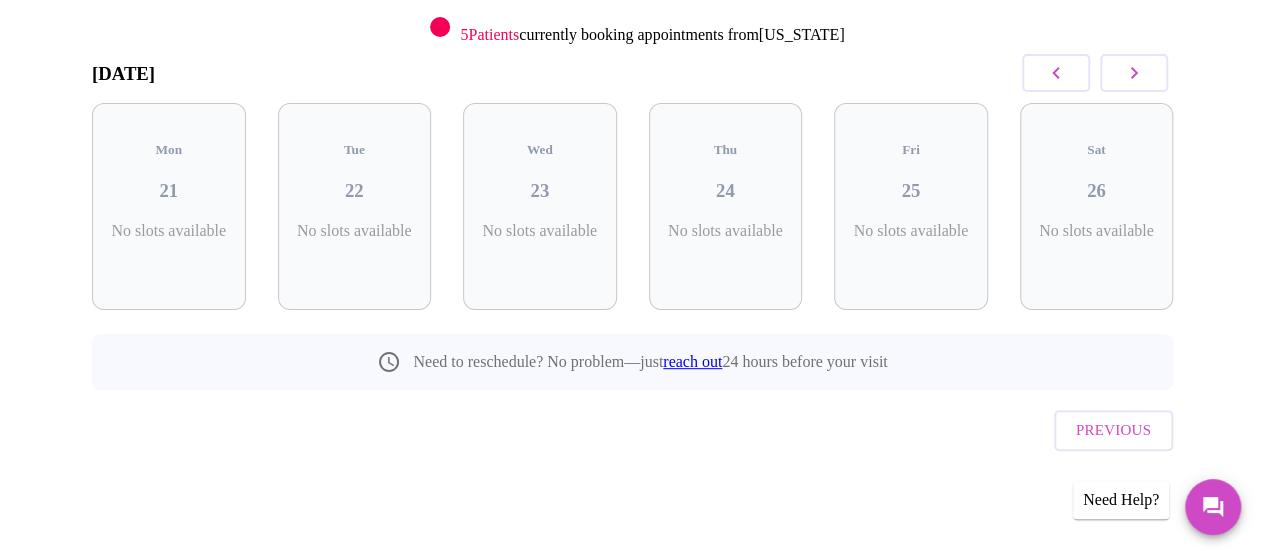scroll, scrollTop: 226, scrollLeft: 0, axis: vertical 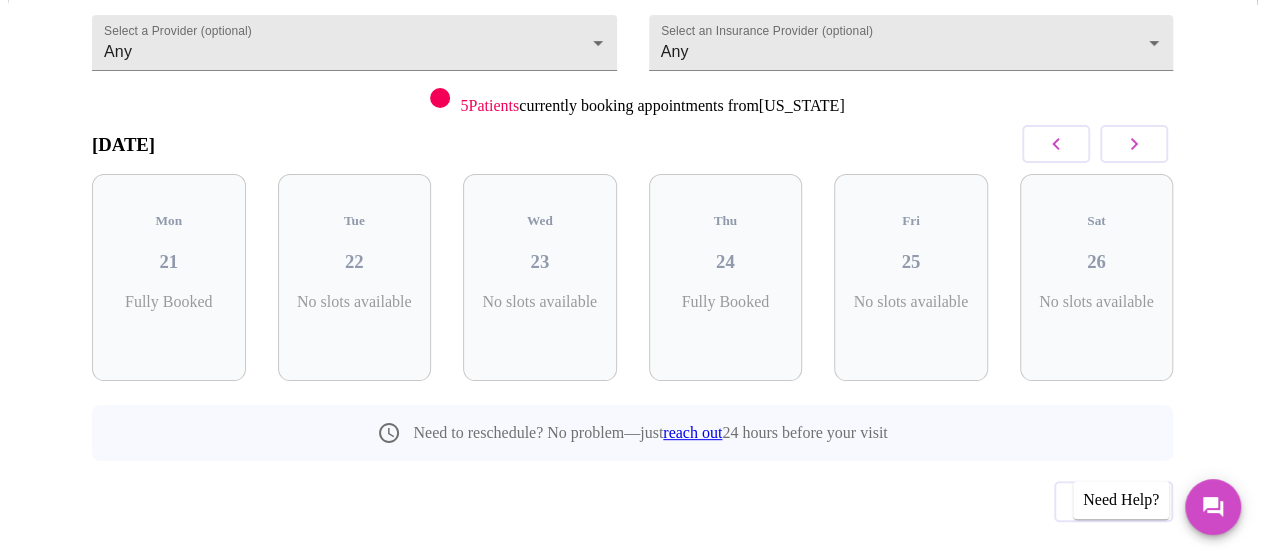 click 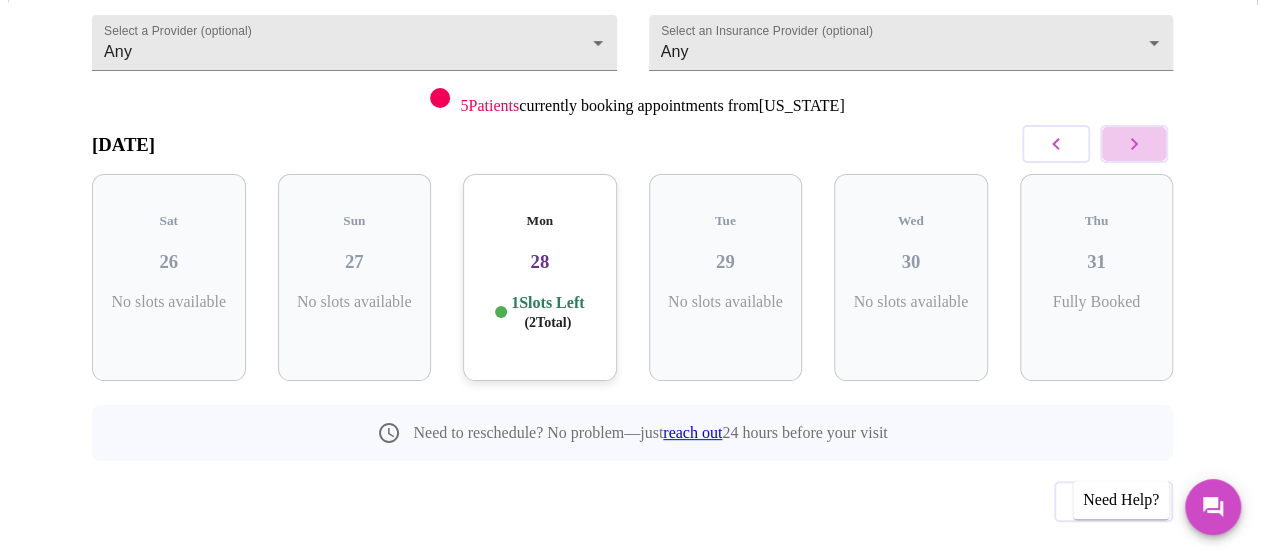 click 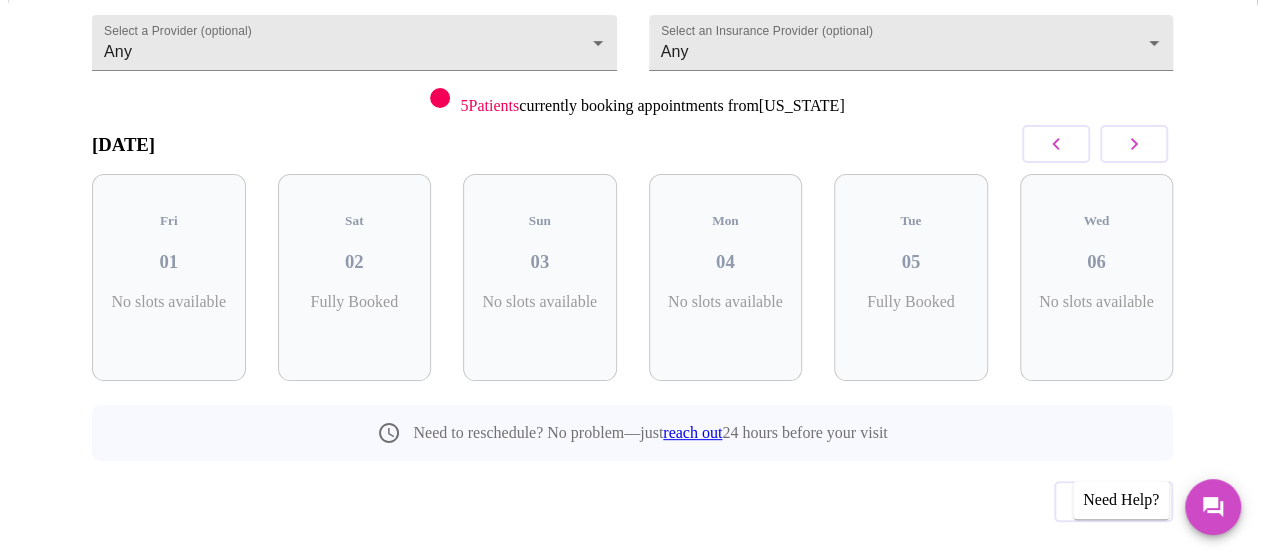 click 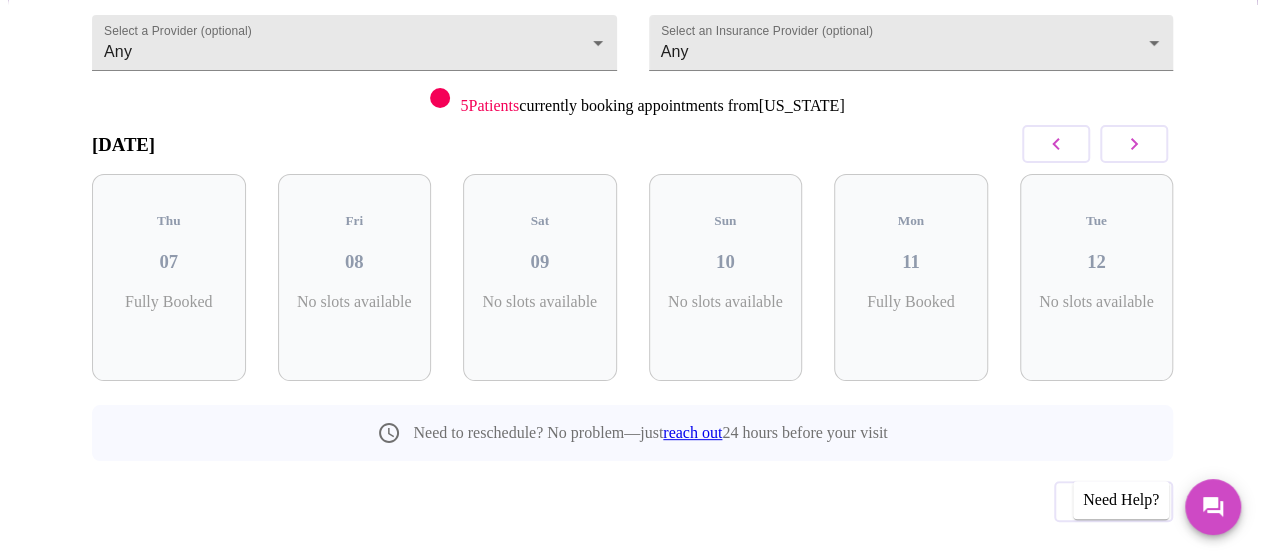 click 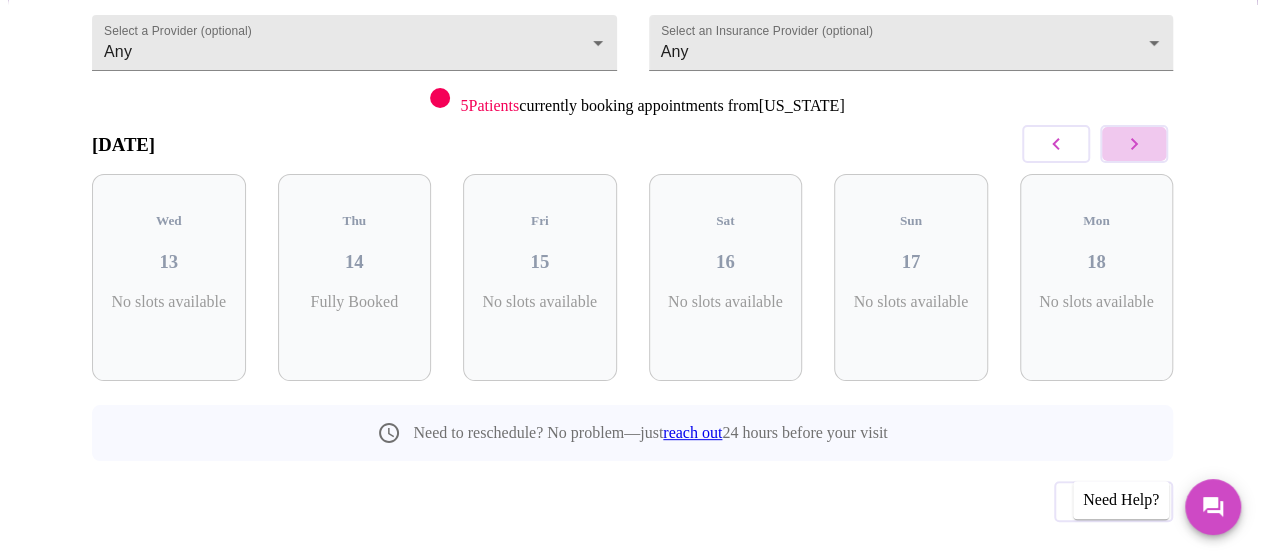click 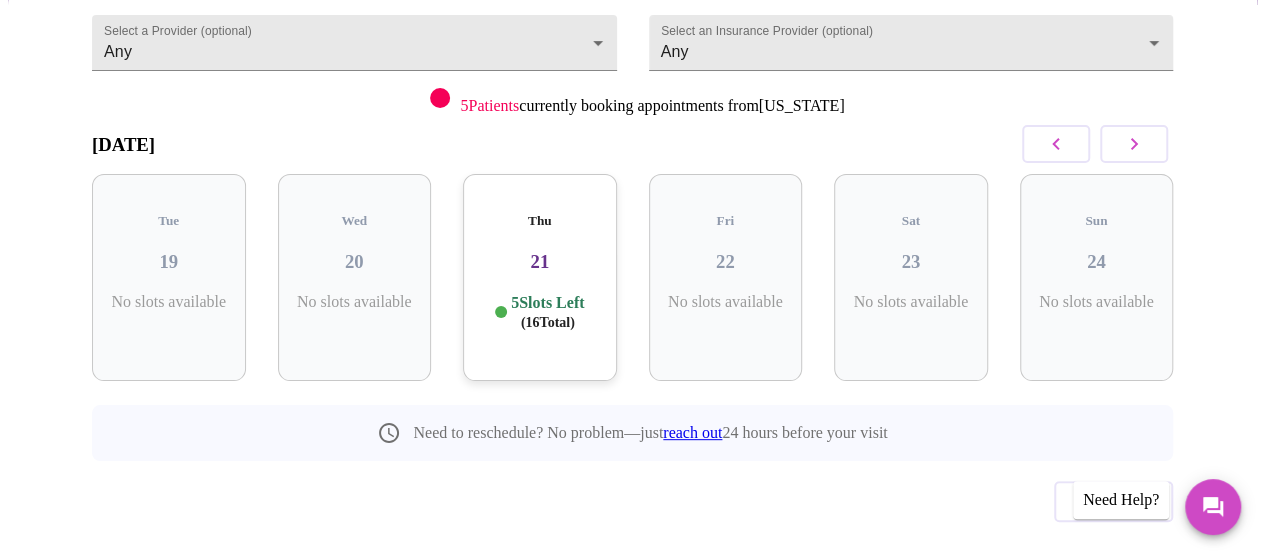click 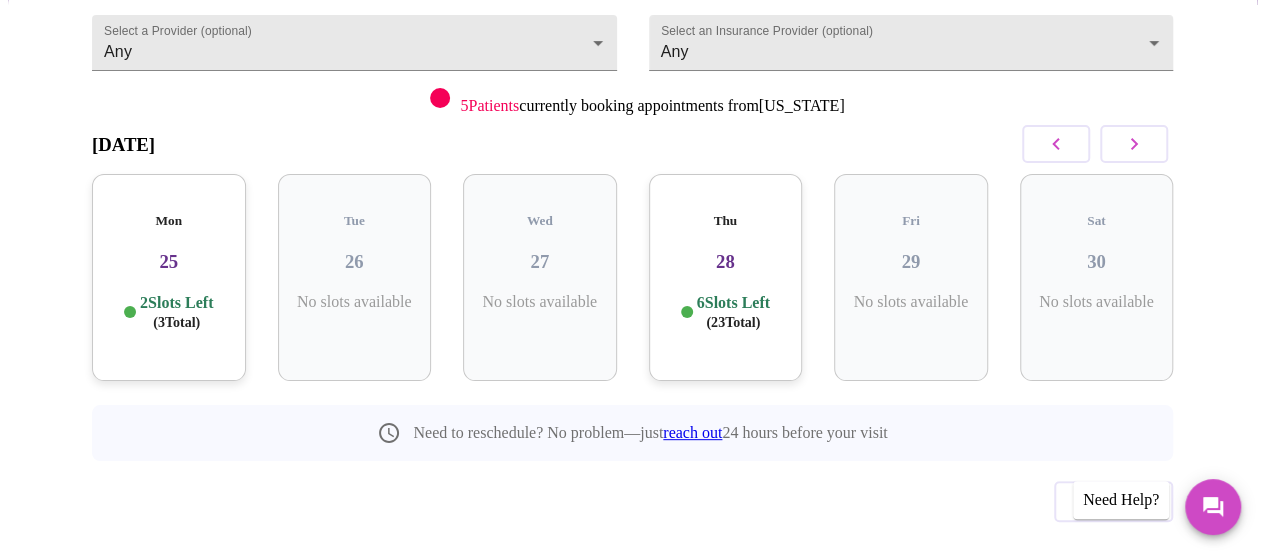 click at bounding box center [1056, 144] 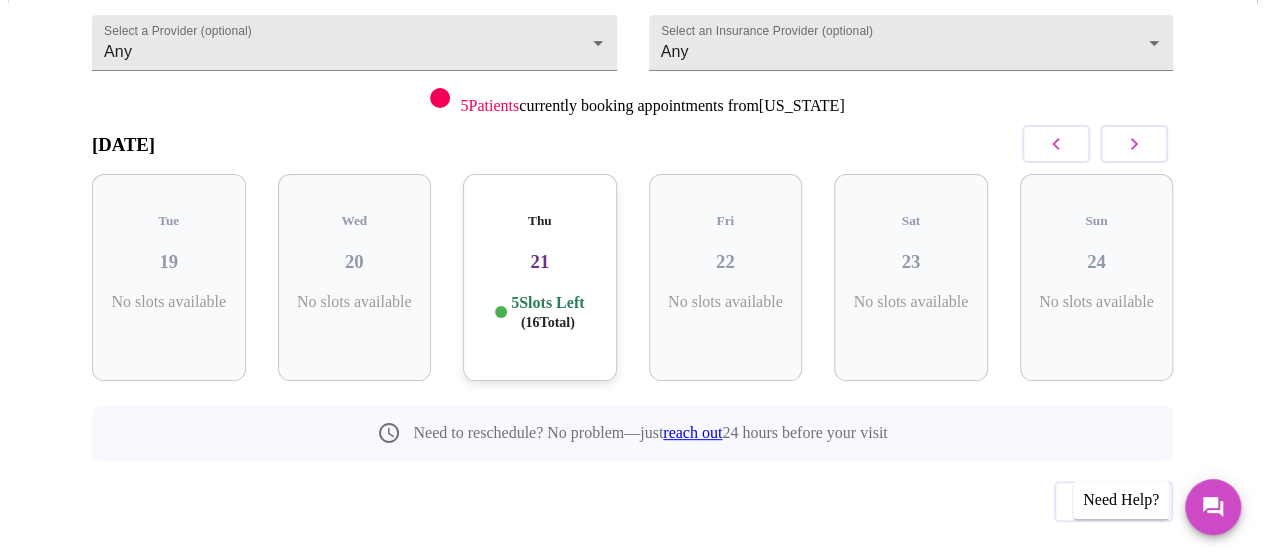 click 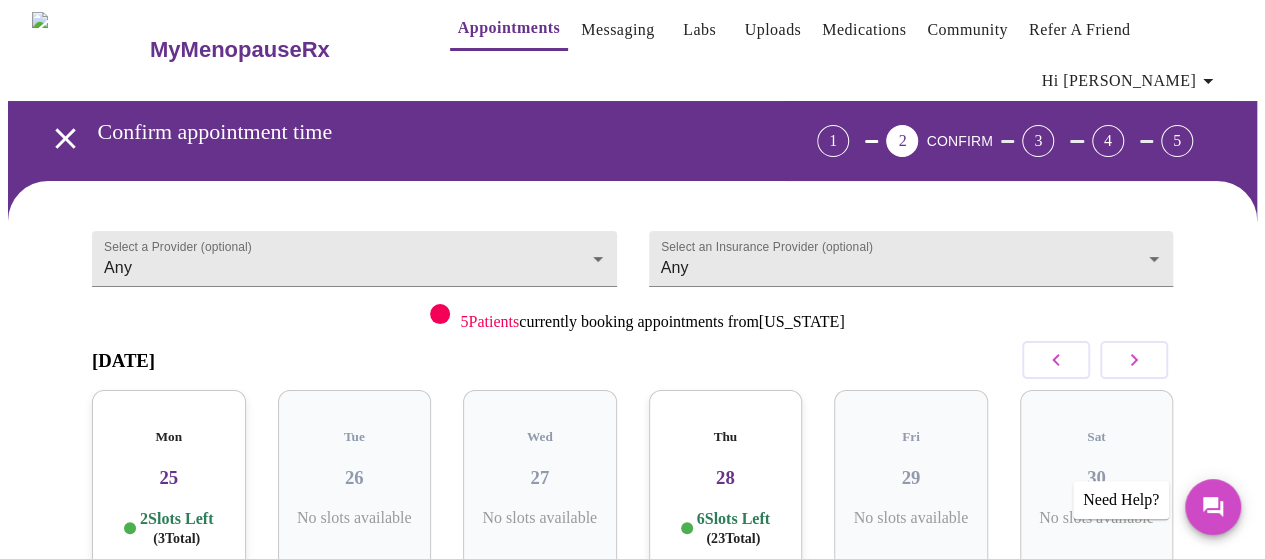 scroll, scrollTop: 0, scrollLeft: 0, axis: both 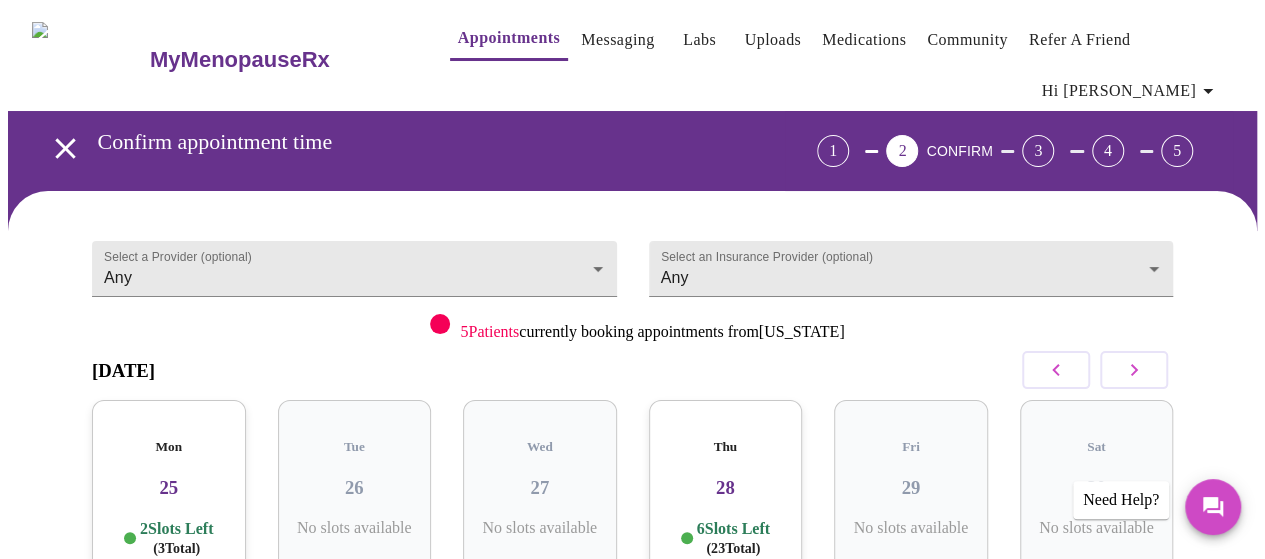click 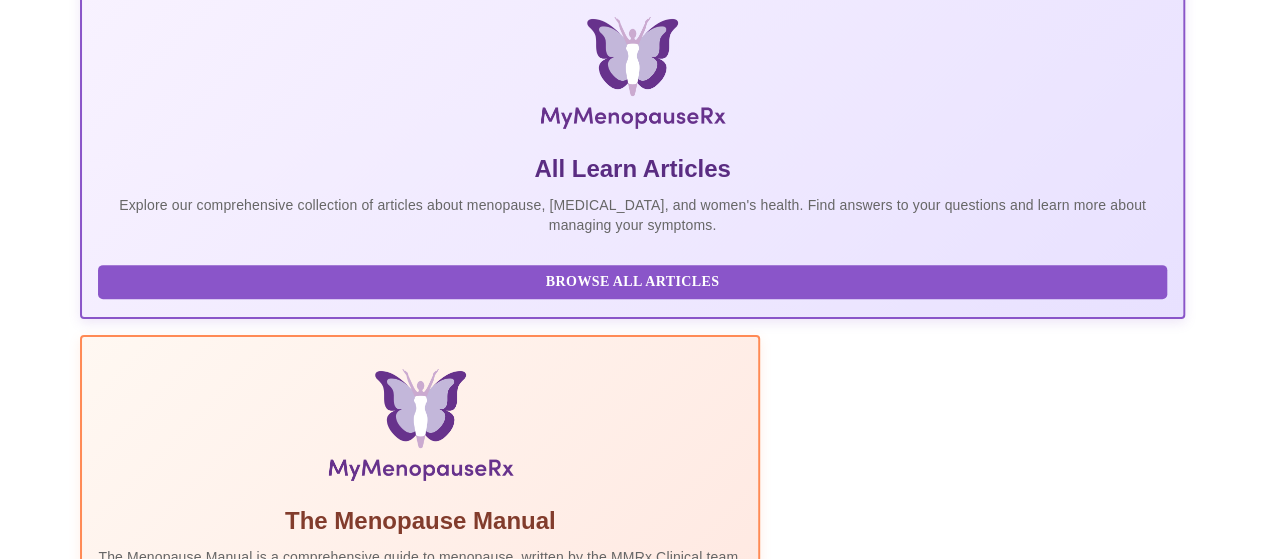 scroll, scrollTop: 666, scrollLeft: 0, axis: vertical 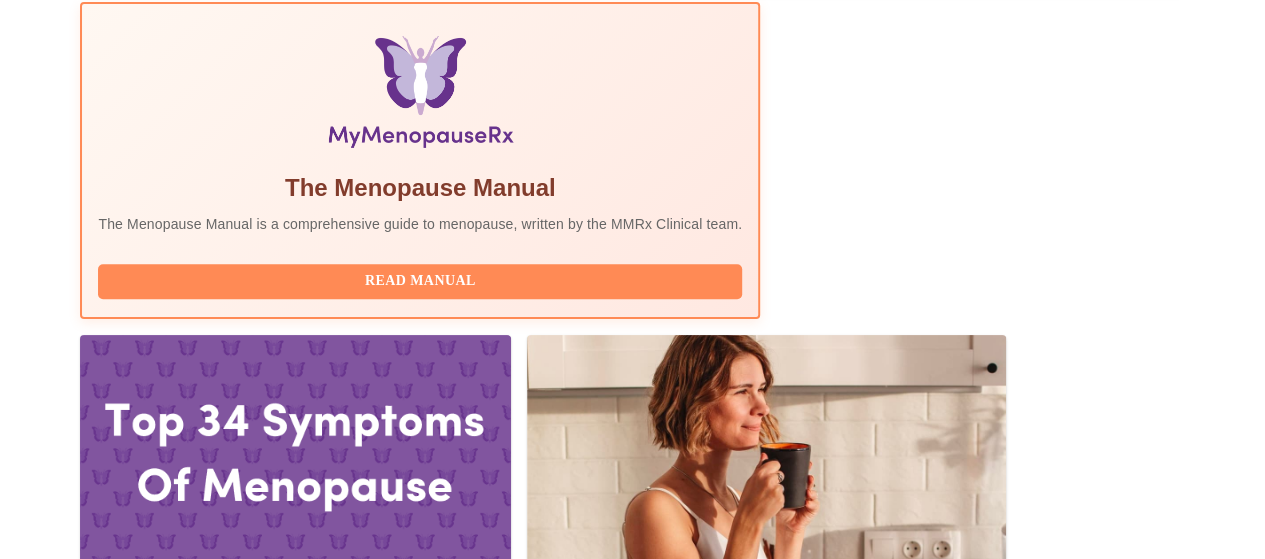 click on "Complete Pre-Assessment" at bounding box center (1049, 1914) 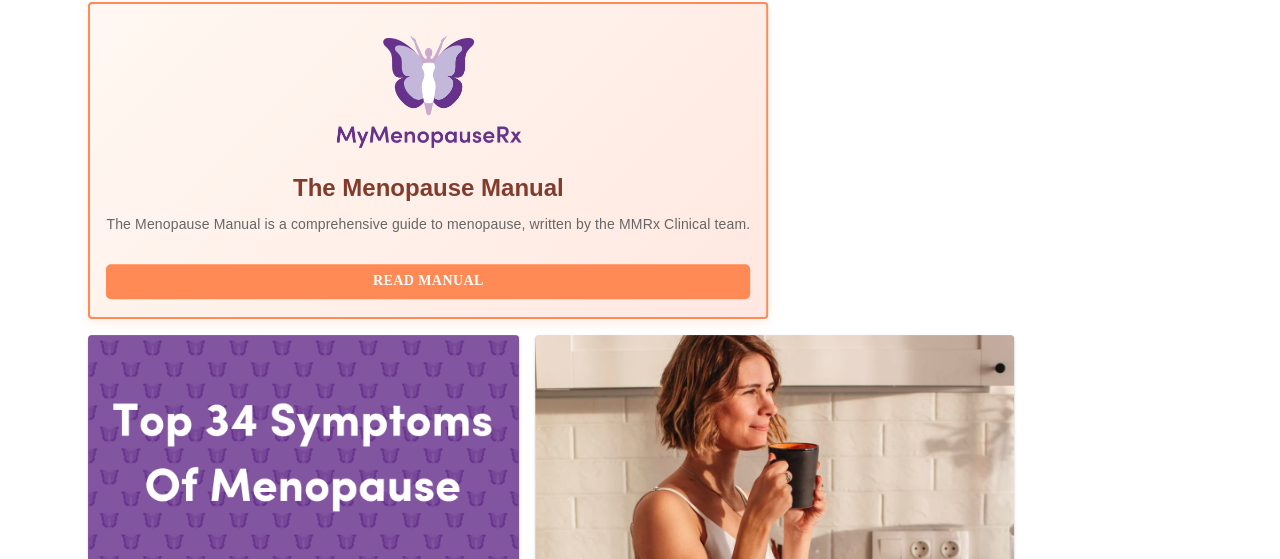 scroll, scrollTop: 0, scrollLeft: 0, axis: both 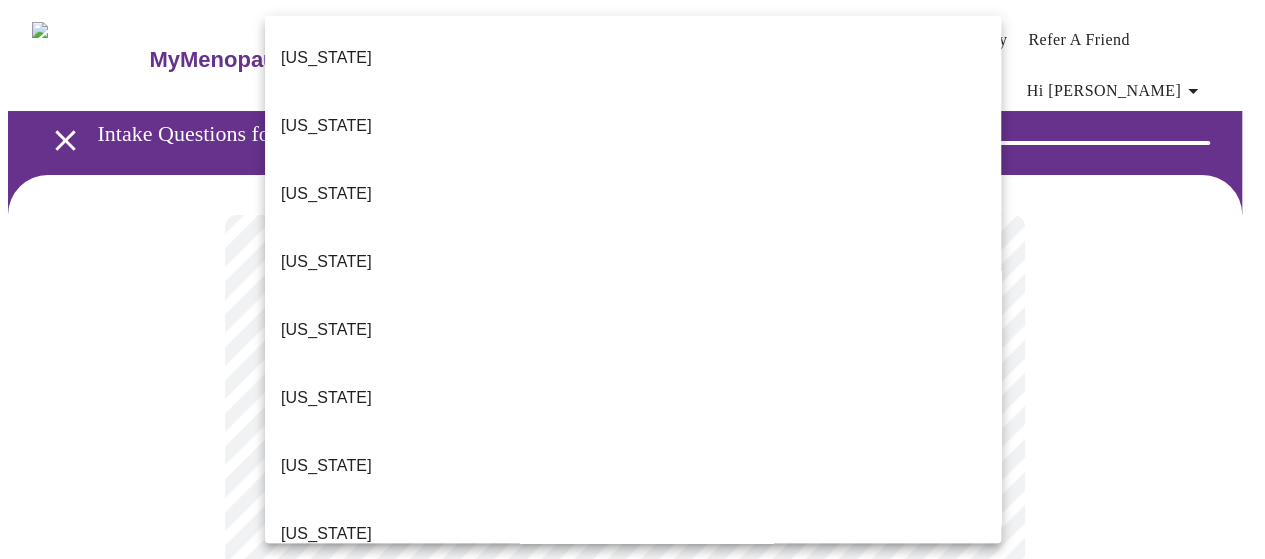 click on "MyMenopauseRx Appointments Messaging Labs Uploads Medications Community Refer a Friend Hi [PERSON_NAME]   Intake Questions for [DATE] 11:00am-11:20am 1  /  12 Settings Billing Invoices Log out [US_STATE]
[US_STATE]
[US_STATE]
[US_STATE]
[US_STATE]
[US_STATE]
[US_STATE]
[US_STATE]
[US_STATE]
[US_STATE]
[US_STATE]
[US_STATE]
[US_STATE]
[US_STATE]
[US_STATE]
[US_STATE]
[US_STATE]
[US_STATE]
[US_STATE]
[US_STATE]
[US_STATE]
[US_STATE]
[US_STATE]
[US_STATE]
[US_STATE]
[US_STATE]
[US_STATE]
[US_STATE]
[GEOGRAPHIC_DATA]
[US_STATE]
[US_STATE]
[US_STATE]
[US_STATE]
[US_STATE]
[US_STATE]
[US_STATE]
[US_STATE]
[US_STATE]
[US_STATE]
[US_STATE]
[US_STATE]
[US_STATE]
[US_STATE]
[US_STATE]
[US_STATE][PERSON_NAME][US_STATE]
[US_STATE], D.C. ([US_STATE])
[US_STATE]
[US_STATE]
[US_STATE]" at bounding box center [632, 934] 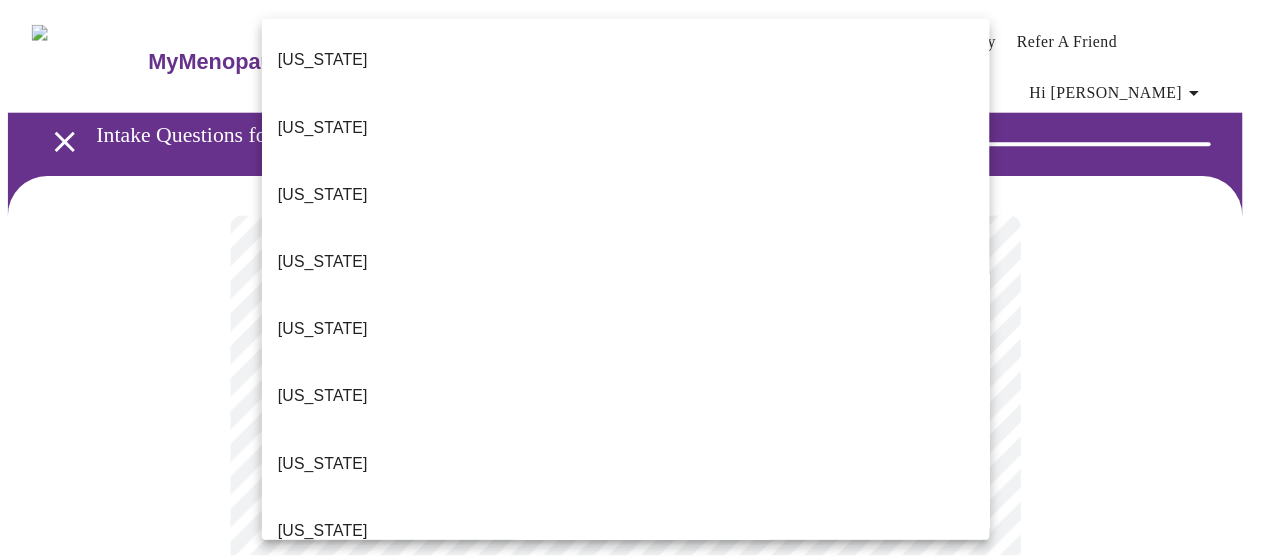 scroll, scrollTop: 333, scrollLeft: 0, axis: vertical 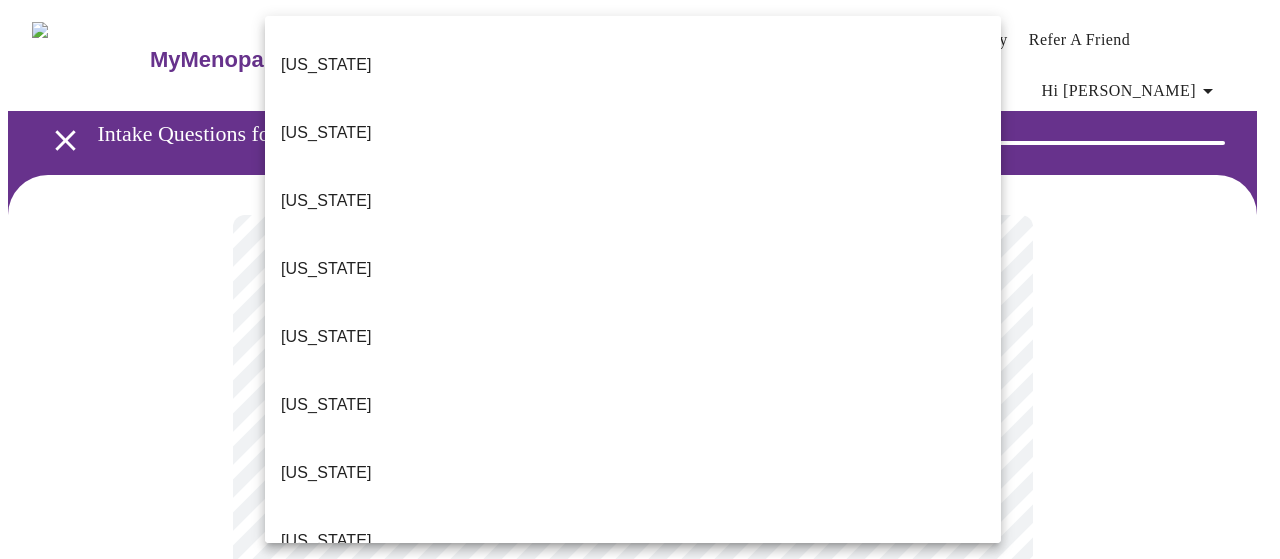 click on "[US_STATE]" at bounding box center [633, 541] 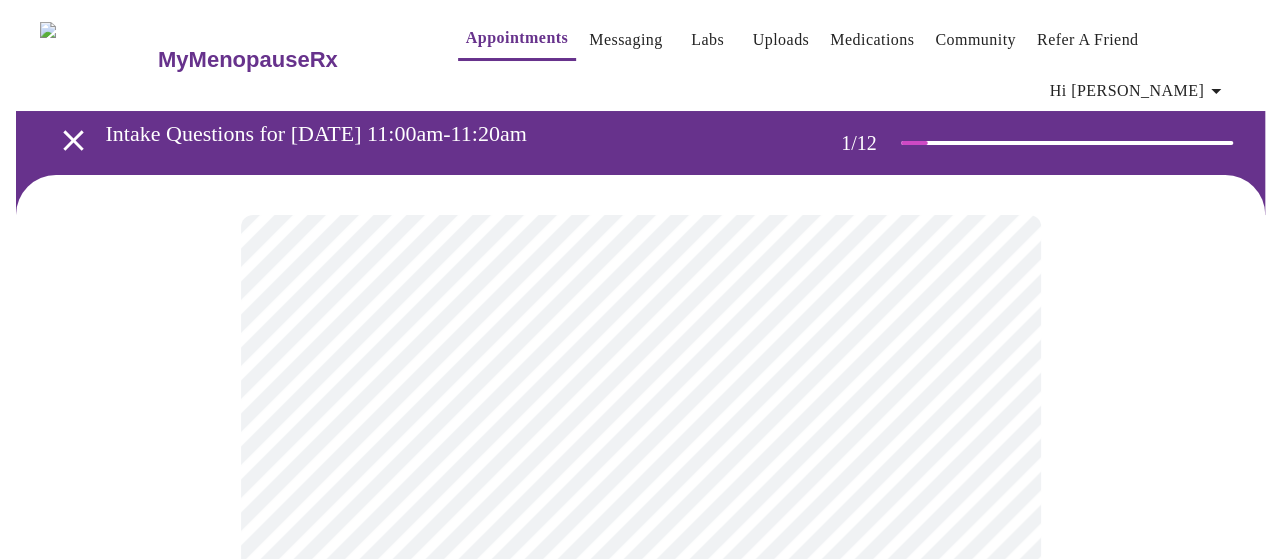 scroll, scrollTop: 333, scrollLeft: 0, axis: vertical 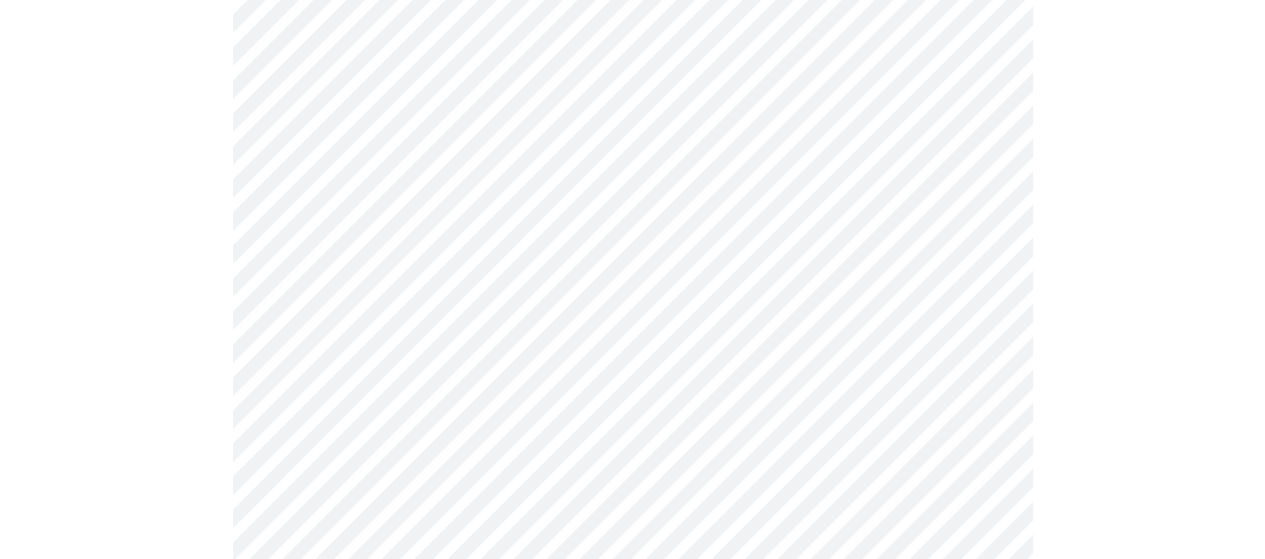 click on "MyMenopauseRx Appointments Messaging Labs Uploads Medications Community Refer a Friend Hi [PERSON_NAME]   Intake Questions for [DATE] 11:00am-11:20am 1  /  12 Settings Billing Invoices Log out" at bounding box center [632, 595] 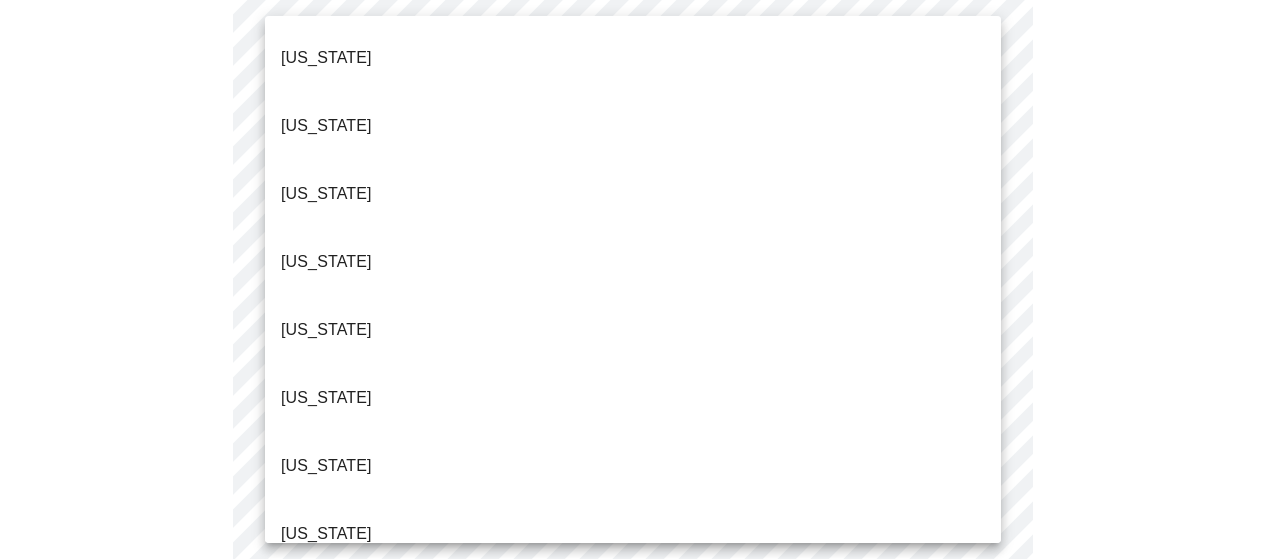 scroll, scrollTop: 394, scrollLeft: 0, axis: vertical 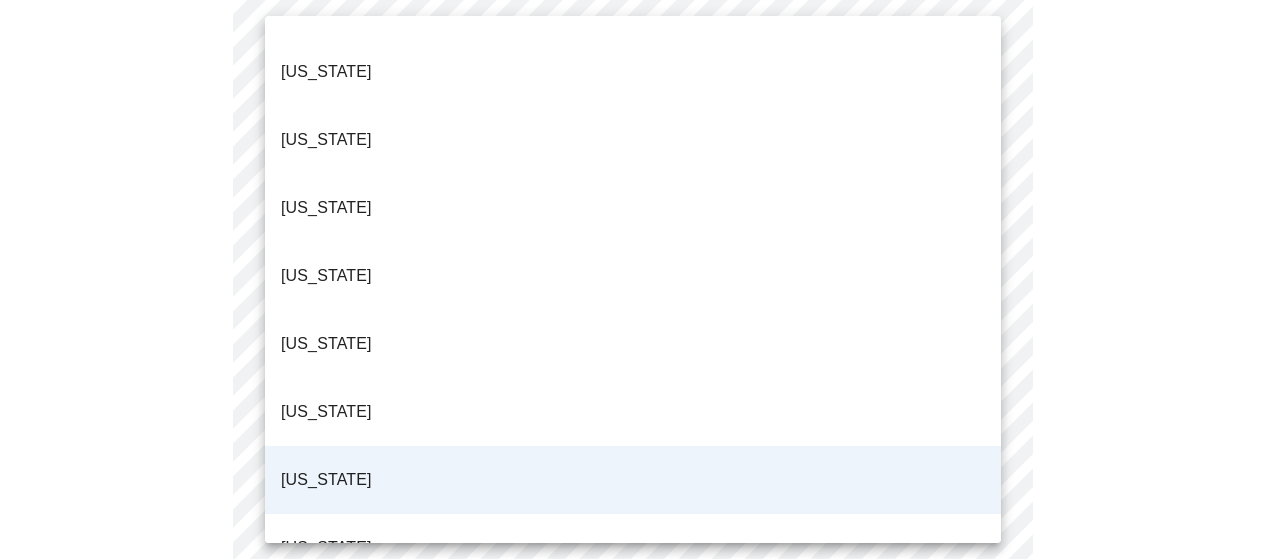 click on "[US_STATE]" at bounding box center [633, 548] 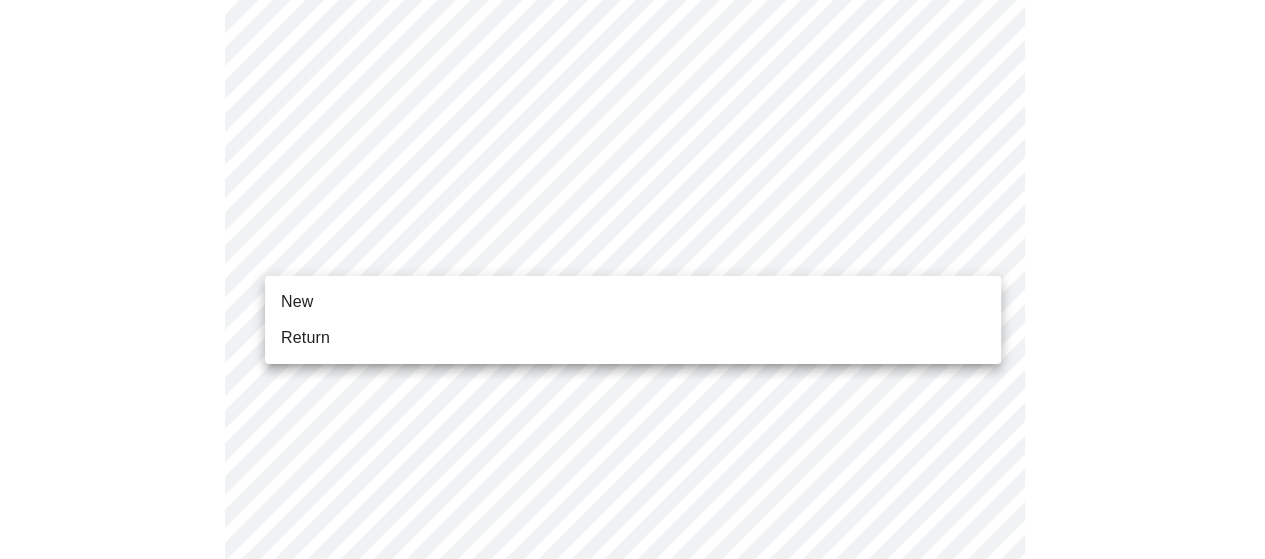 click on "MyMenopauseRx Appointments Messaging Labs Uploads Medications Community Refer a Friend Hi [PERSON_NAME]   Intake Questions for [DATE] 11:00am-11:20am 1  /  12 Settings Billing Invoices Log out New Return" at bounding box center [632, 595] 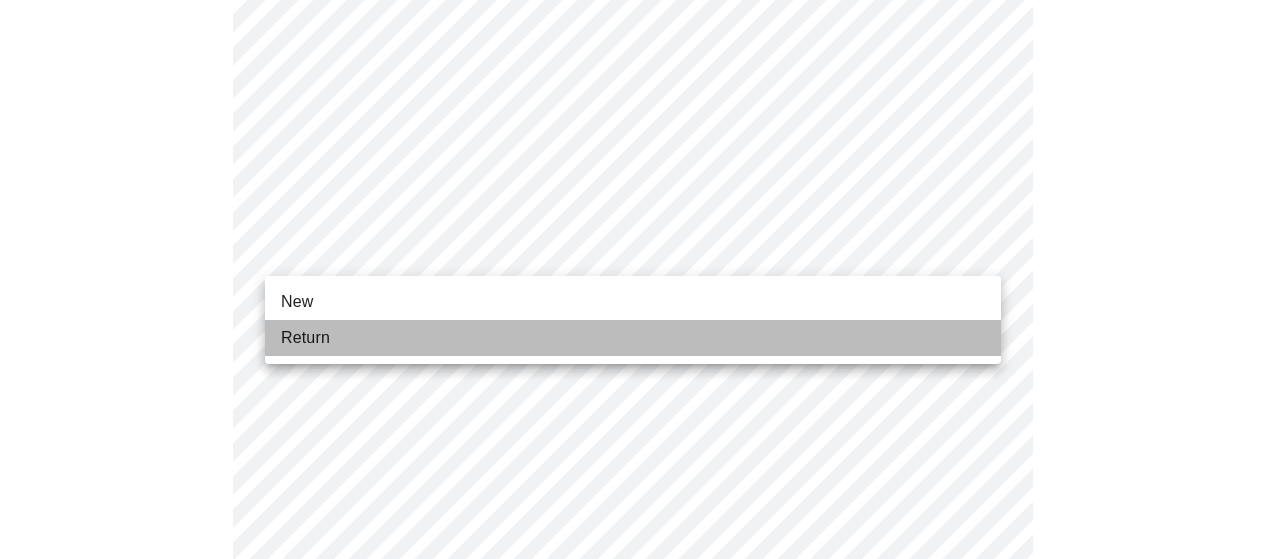click on "Return" at bounding box center [633, 338] 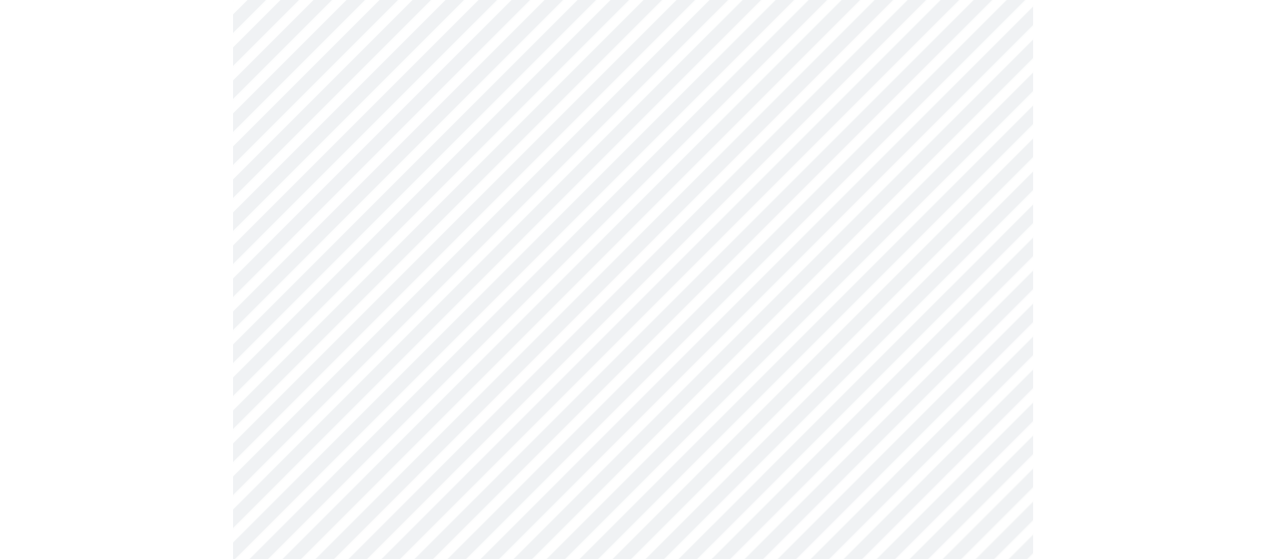 click on "MyMenopauseRx Appointments Messaging Labs Uploads Medications Community Refer a Friend Hi [PERSON_NAME]   Intake Questions for [DATE] 11:00am-11:20am 1  /  12 Settings Billing Invoices Log out" at bounding box center (632, 581) 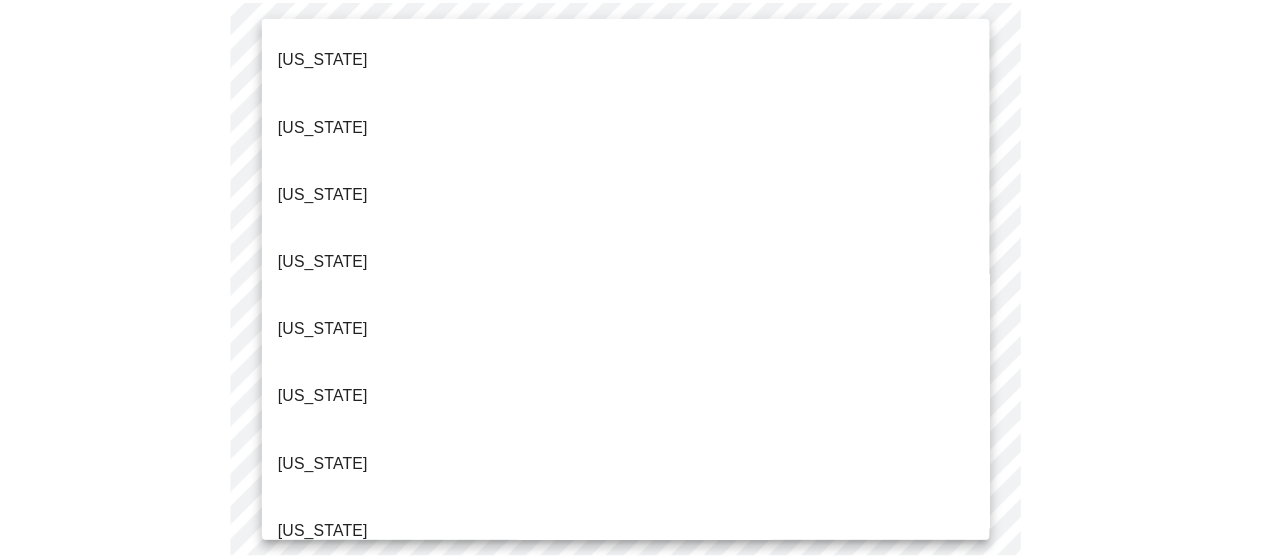 scroll, scrollTop: 446, scrollLeft: 0, axis: vertical 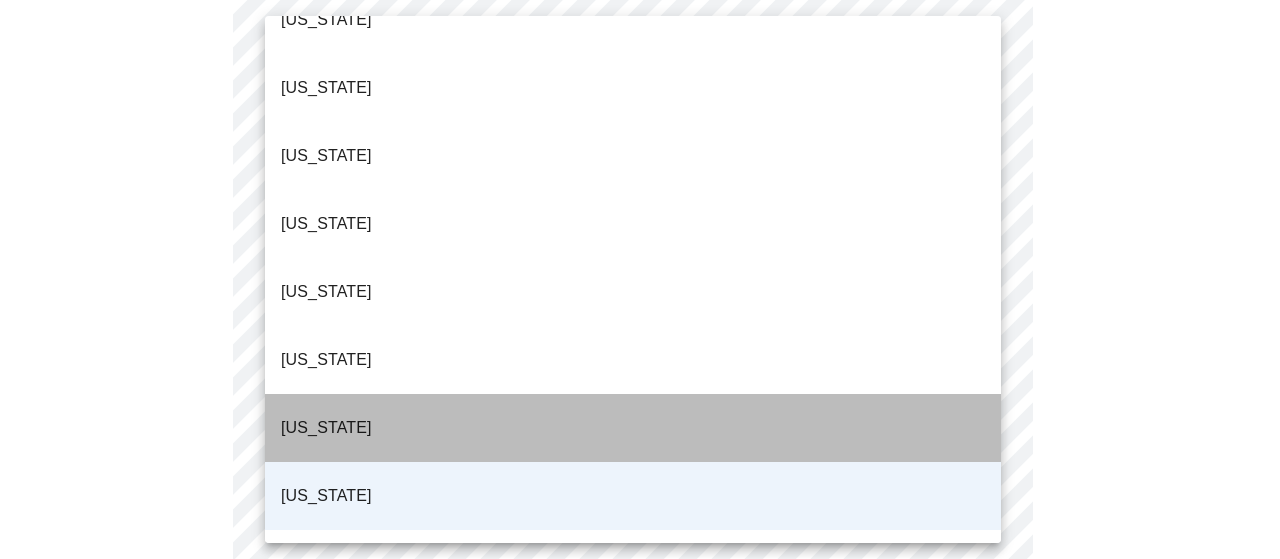 click on "[US_STATE]" at bounding box center [633, 428] 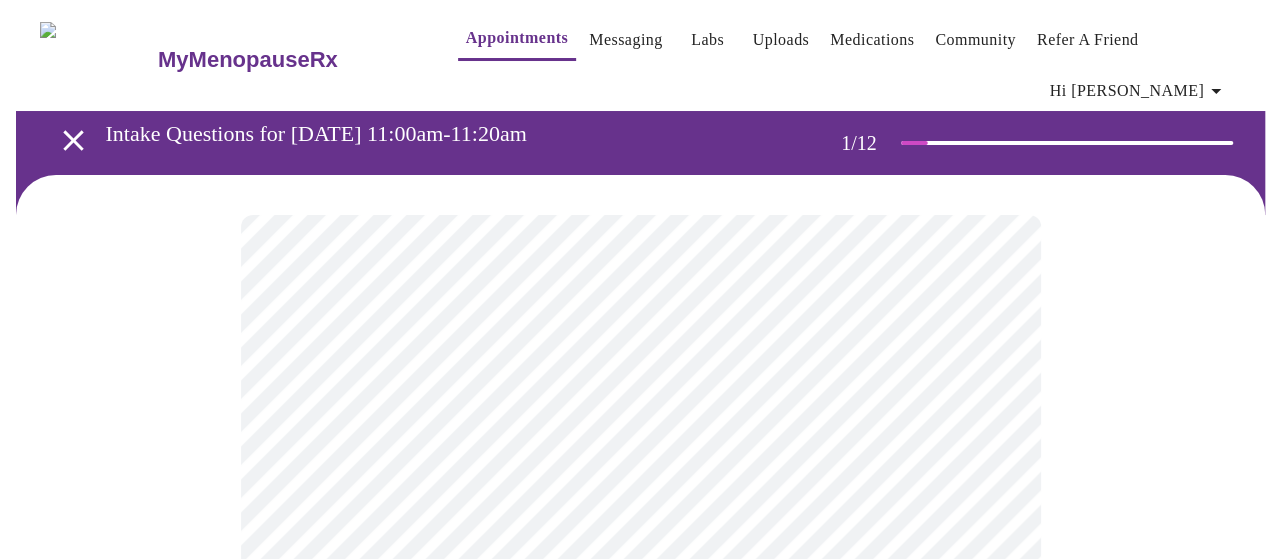 scroll, scrollTop: 333, scrollLeft: 0, axis: vertical 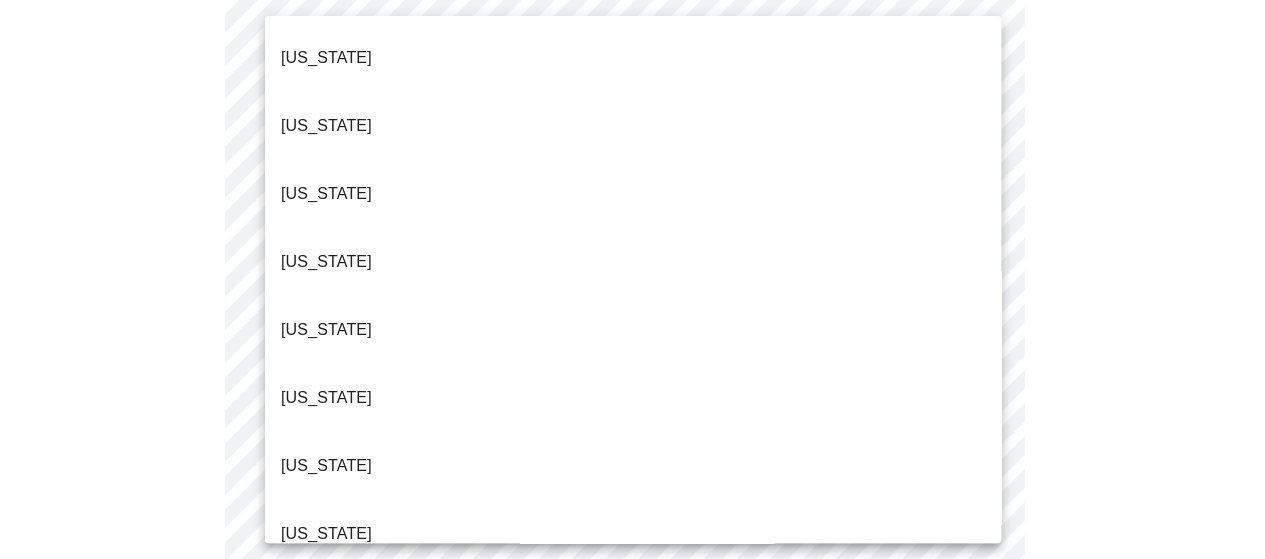 click on "MyMenopauseRx Appointments Messaging Labs Uploads Medications Community Refer a Friend Hi [PERSON_NAME]   Intake Questions for [DATE] 11:00am-11:20am 1  /  12 Settings Billing Invoices Log out [US_STATE]
[US_STATE]
[US_STATE]
[US_STATE]
[US_STATE]
[US_STATE]
[US_STATE]
[US_STATE]
[US_STATE]
[US_STATE]
[US_STATE]
[US_STATE]
[US_STATE]
[US_STATE]
[US_STATE]
[US_STATE]
[US_STATE]
[US_STATE]
[US_STATE]
[US_STATE]
[US_STATE]
[US_STATE]
[US_STATE]
[US_STATE]
[US_STATE]
[US_STATE]
[US_STATE]
[US_STATE]
[GEOGRAPHIC_DATA]
[US_STATE]
[US_STATE]
[US_STATE]
[US_STATE]
[US_STATE]
[US_STATE]
[US_STATE]
[US_STATE]
[US_STATE]
[US_STATE]
[US_STATE]
[US_STATE]
[US_STATE]
[US_STATE]
[US_STATE]
[US_STATE][PERSON_NAME][US_STATE]
[US_STATE], D.C. ([US_STATE])
[US_STATE]
[US_STATE]
[US_STATE]" at bounding box center [632, 581] 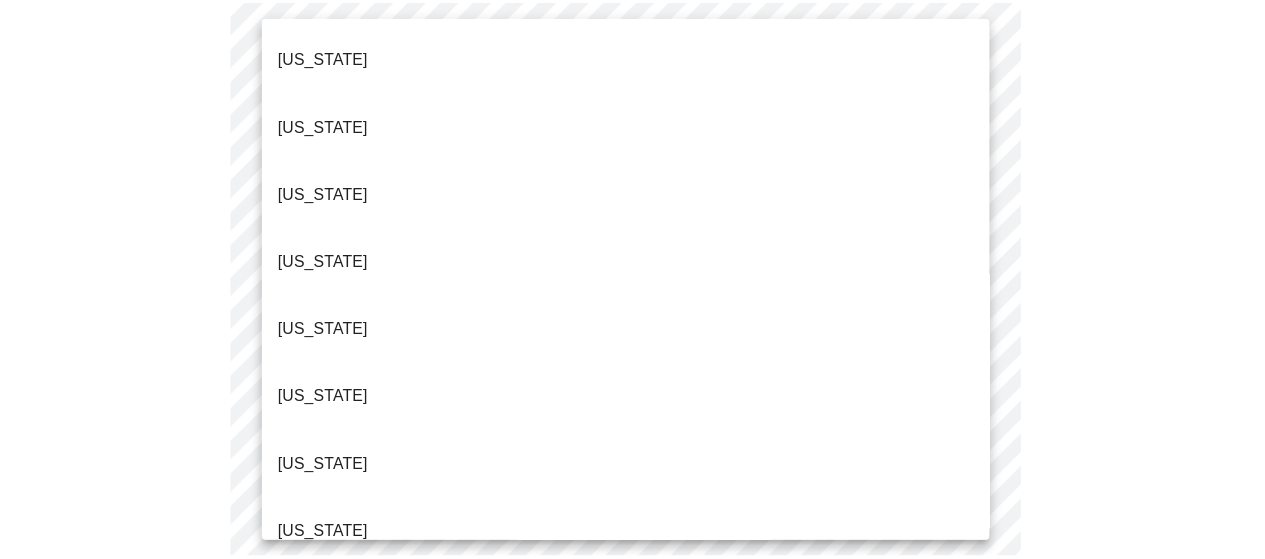 scroll, scrollTop: 394, scrollLeft: 0, axis: vertical 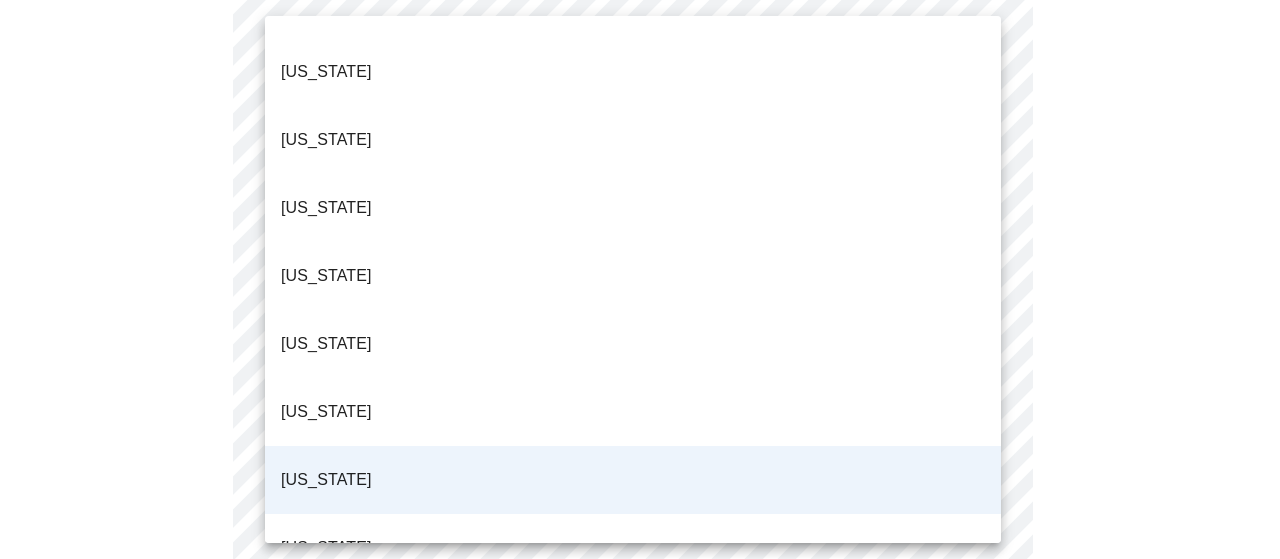 click on "[US_STATE]" at bounding box center [633, 548] 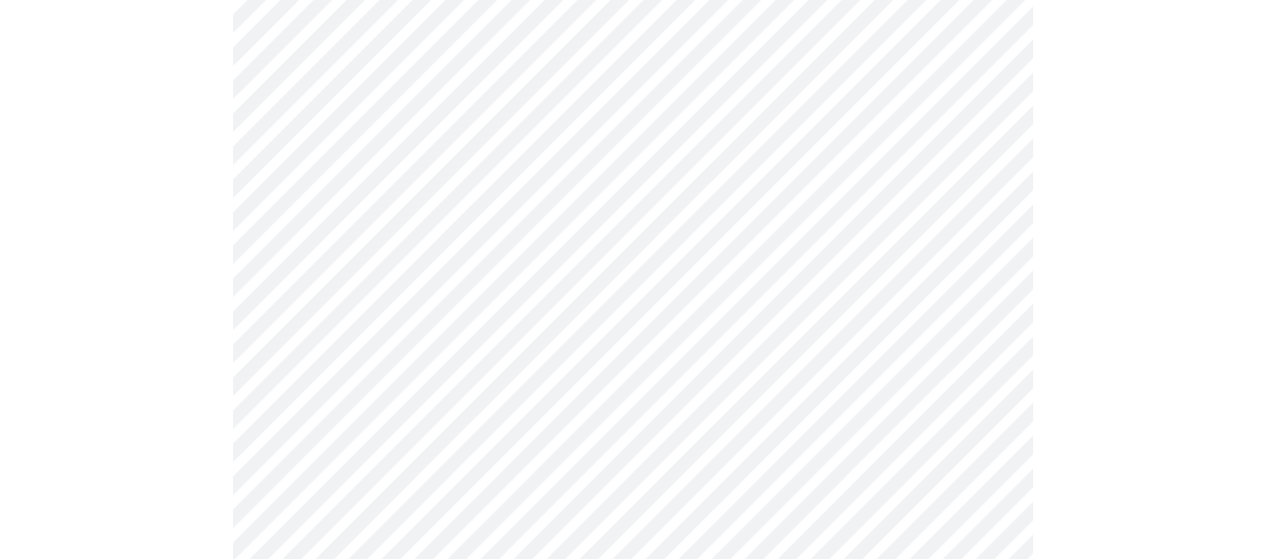 scroll, scrollTop: 666, scrollLeft: 0, axis: vertical 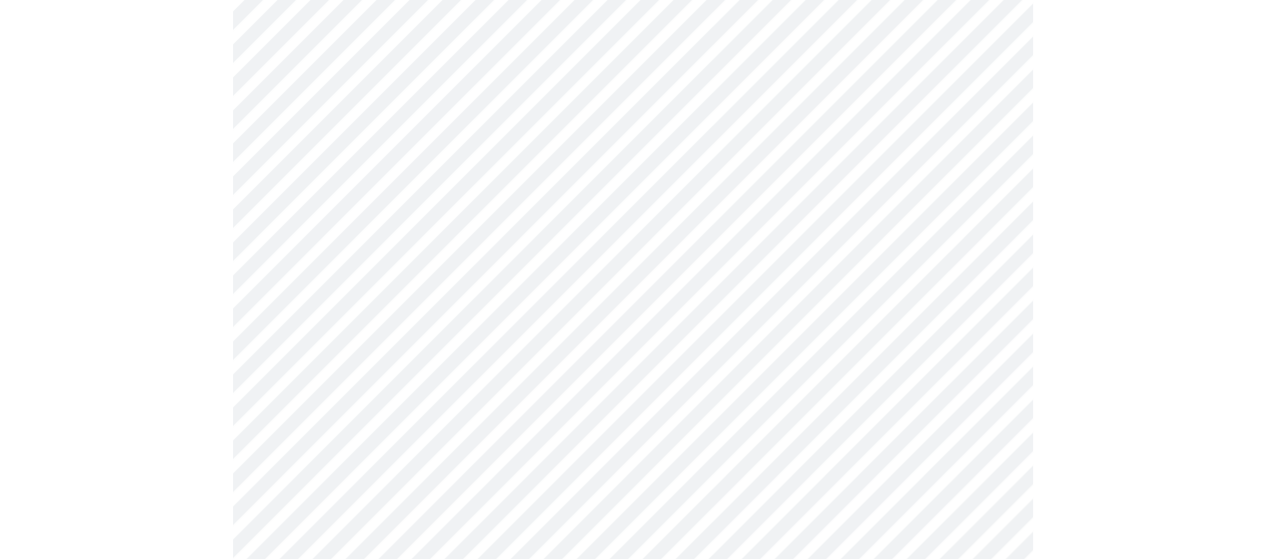 click on "MyMenopauseRx Appointments Messaging Labs Uploads Medications Community Refer a Friend Hi [PERSON_NAME]   Intake Questions for [DATE] 11:00am-11:20am 2  /  12 Settings Billing Invoices Log out" at bounding box center [632, 587] 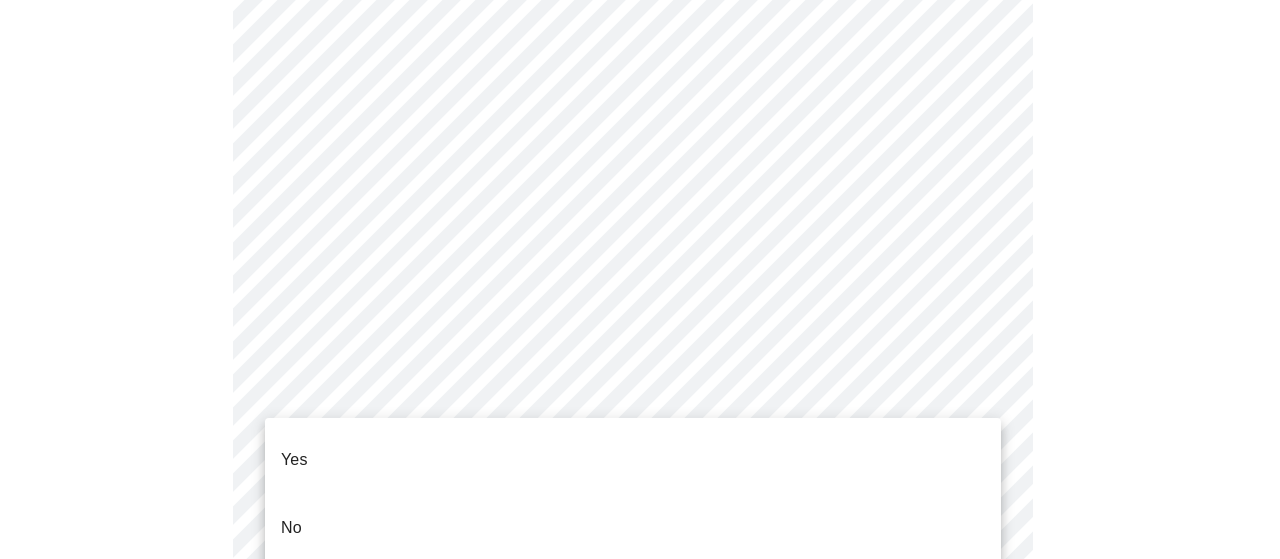 click on "Yes" at bounding box center [633, 460] 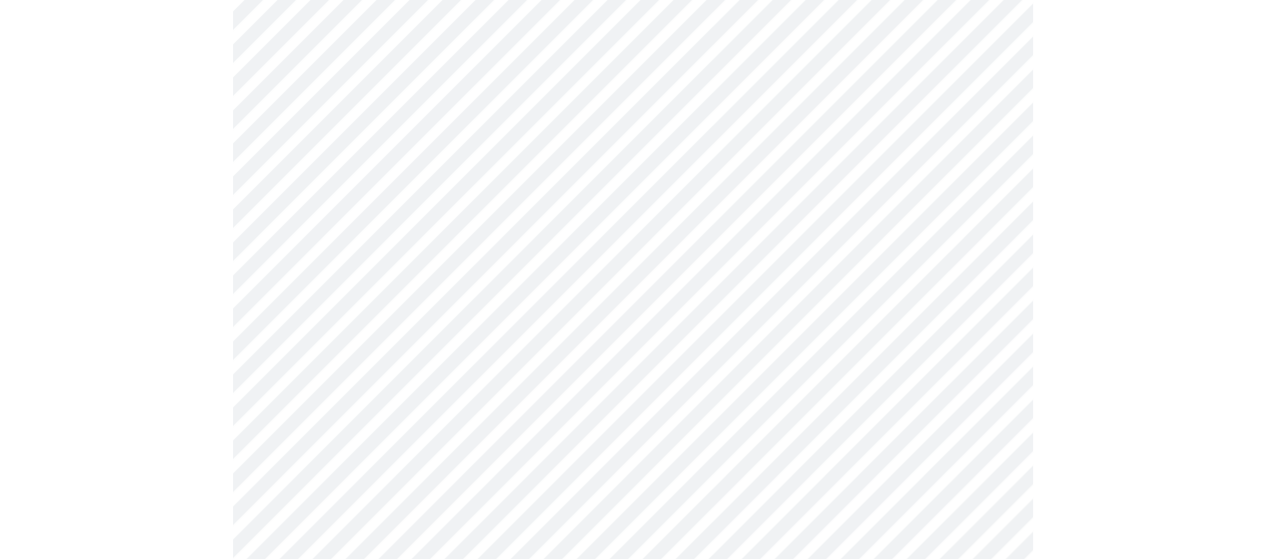 scroll, scrollTop: 1000, scrollLeft: 0, axis: vertical 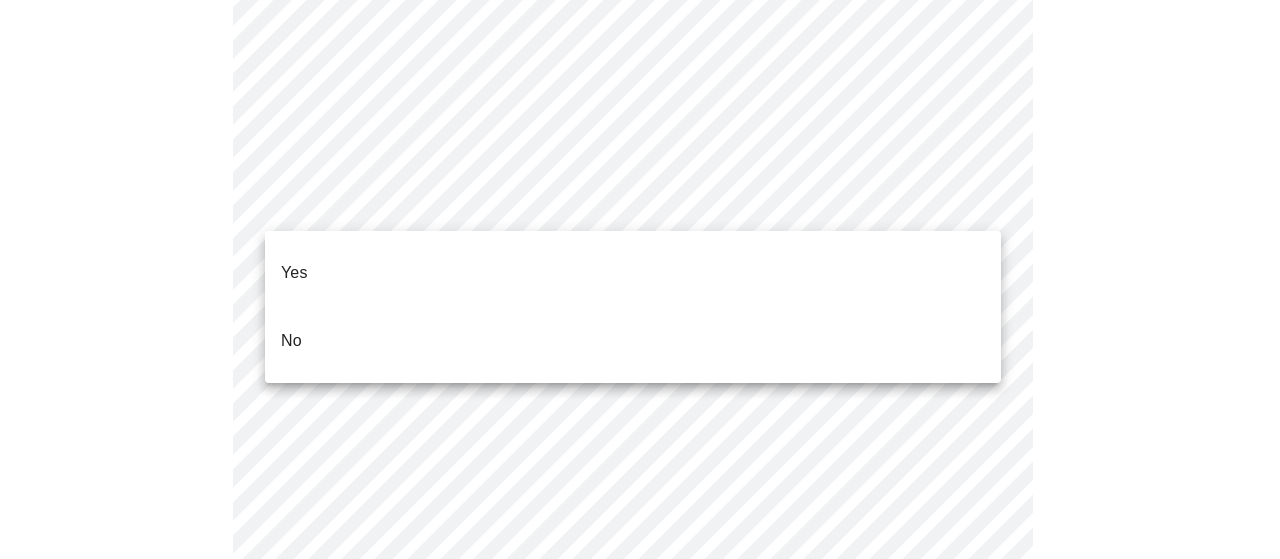 click on "MyMenopauseRx Appointments Messaging Labs Uploads Medications Community Refer a Friend Hi [PERSON_NAME]   Intake Questions for [DATE] 11:00am-11:20am 2  /  12 Settings Billing Invoices Log out Yes
No" at bounding box center (640, 247) 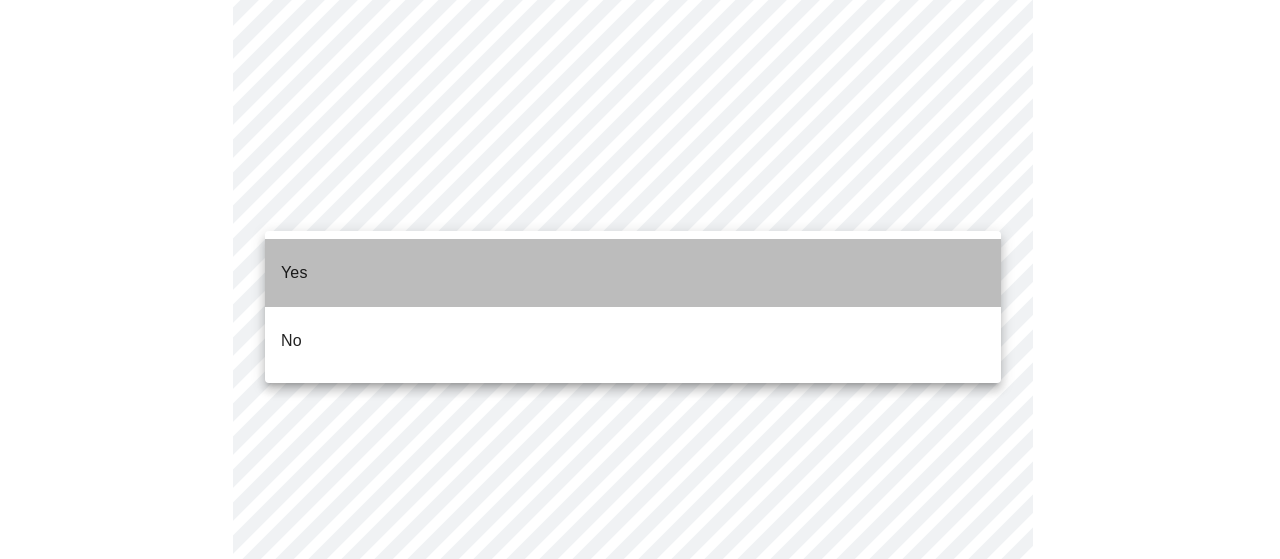 click on "Yes" at bounding box center [633, 273] 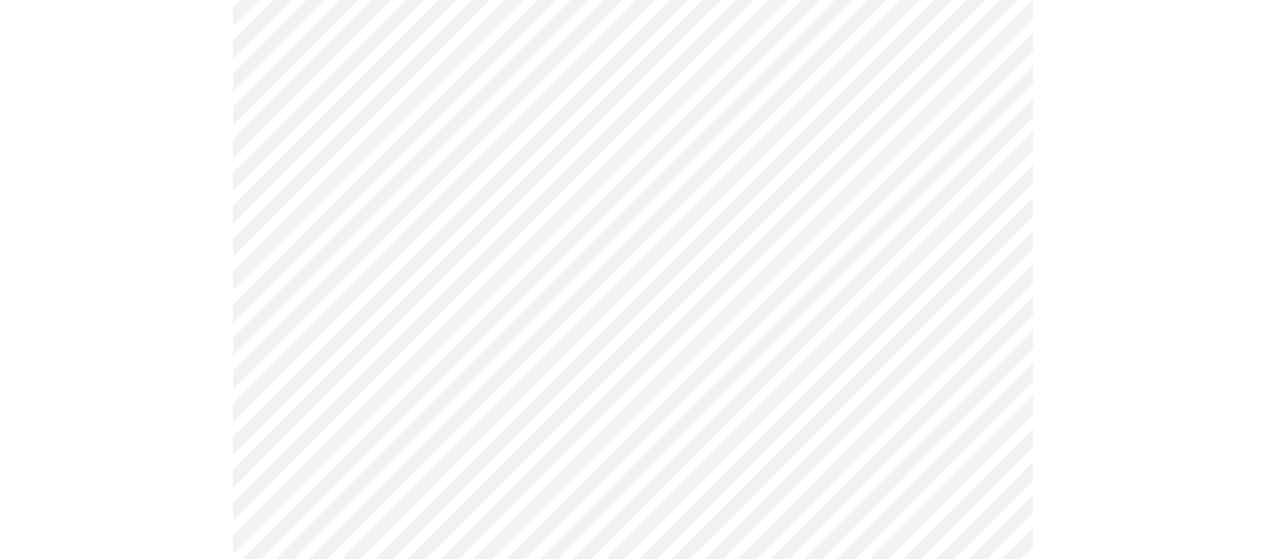 click on "MyMenopauseRx Appointments Messaging Labs Uploads Medications Community Refer a Friend Hi [PERSON_NAME]   Intake Questions for [DATE] 11:00am-11:20am 2  /  12 Settings Billing Invoices Log out" at bounding box center (632, 241) 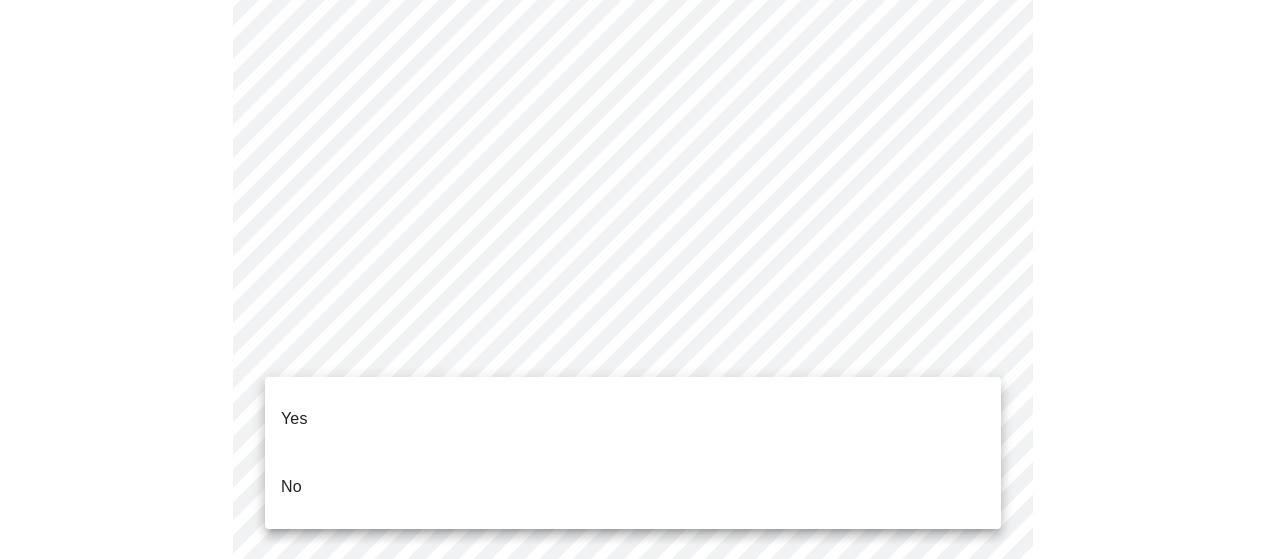 click on "Yes" at bounding box center (633, 419) 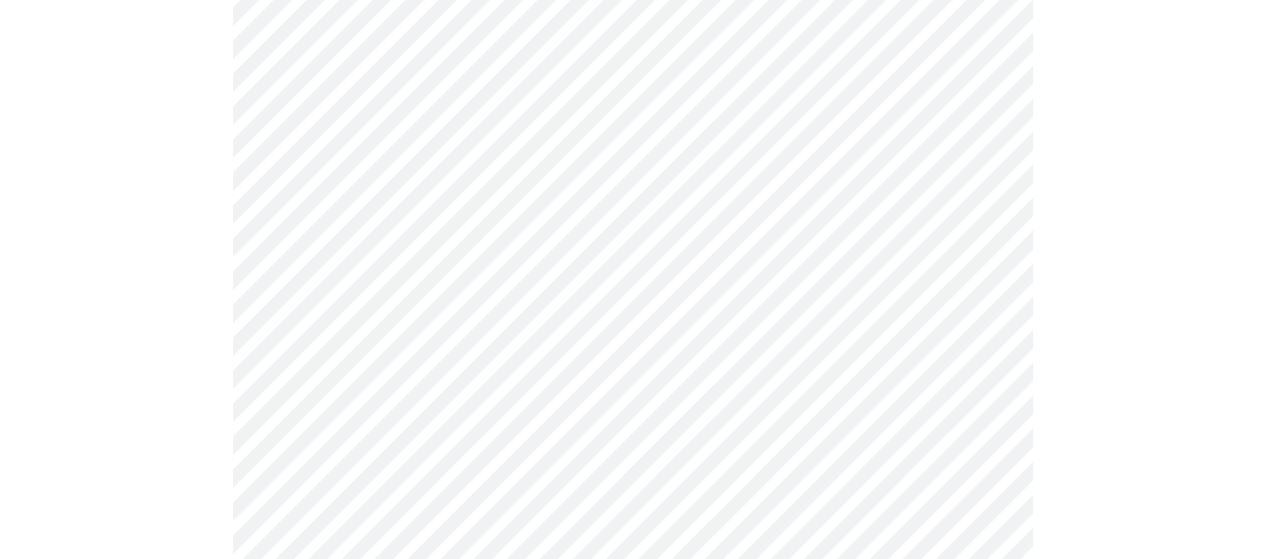 scroll, scrollTop: 1333, scrollLeft: 0, axis: vertical 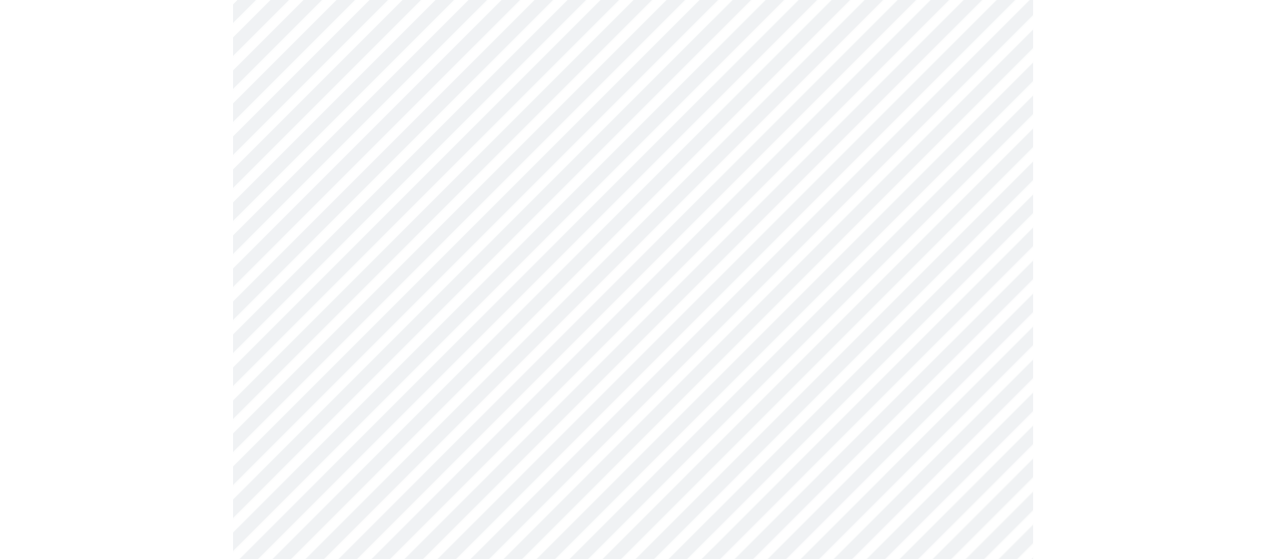 click on "MyMenopauseRx Appointments Messaging Labs Uploads Medications Community Refer a Friend Hi [PERSON_NAME]   Intake Questions for [DATE] 11:00am-11:20am 2  /  12 Settings Billing Invoices Log out" at bounding box center [632, -98] 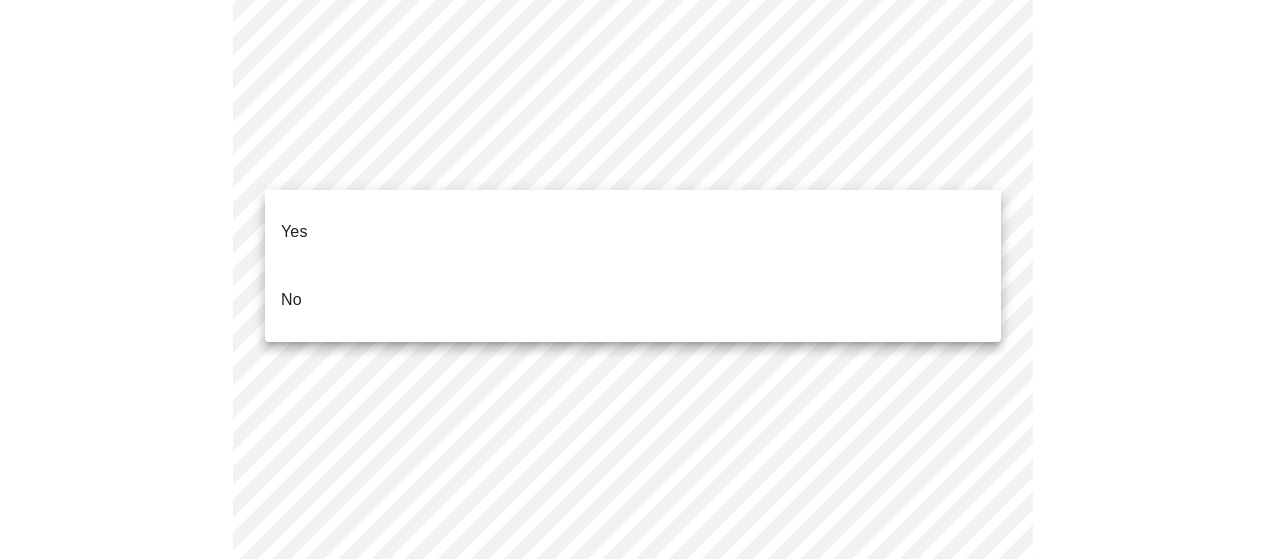 click on "Yes" at bounding box center [633, 232] 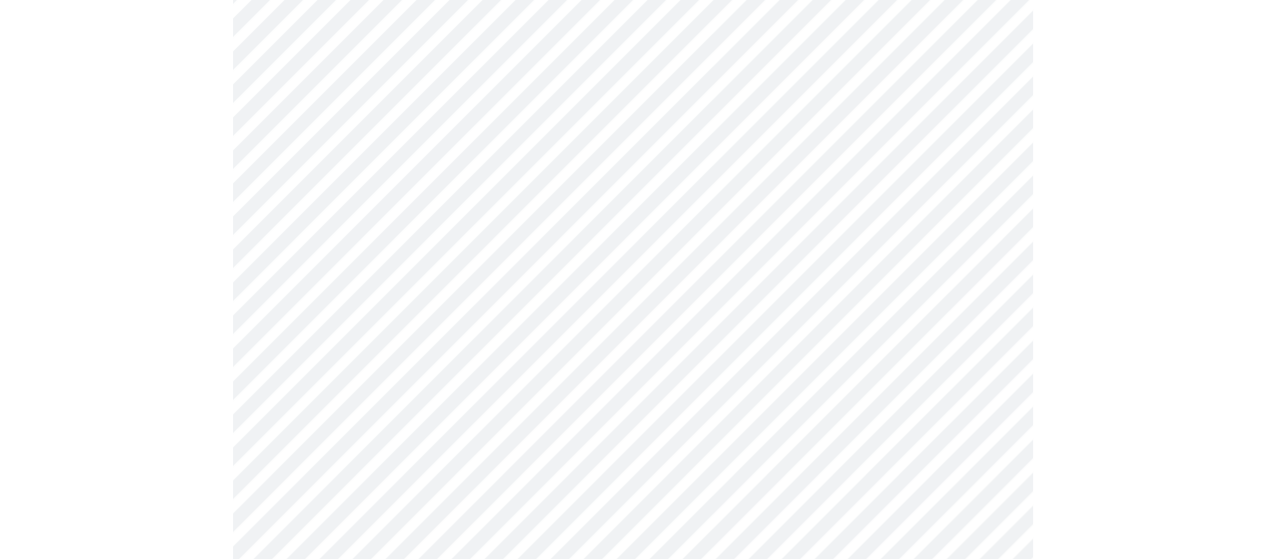 scroll, scrollTop: 1787, scrollLeft: 0, axis: vertical 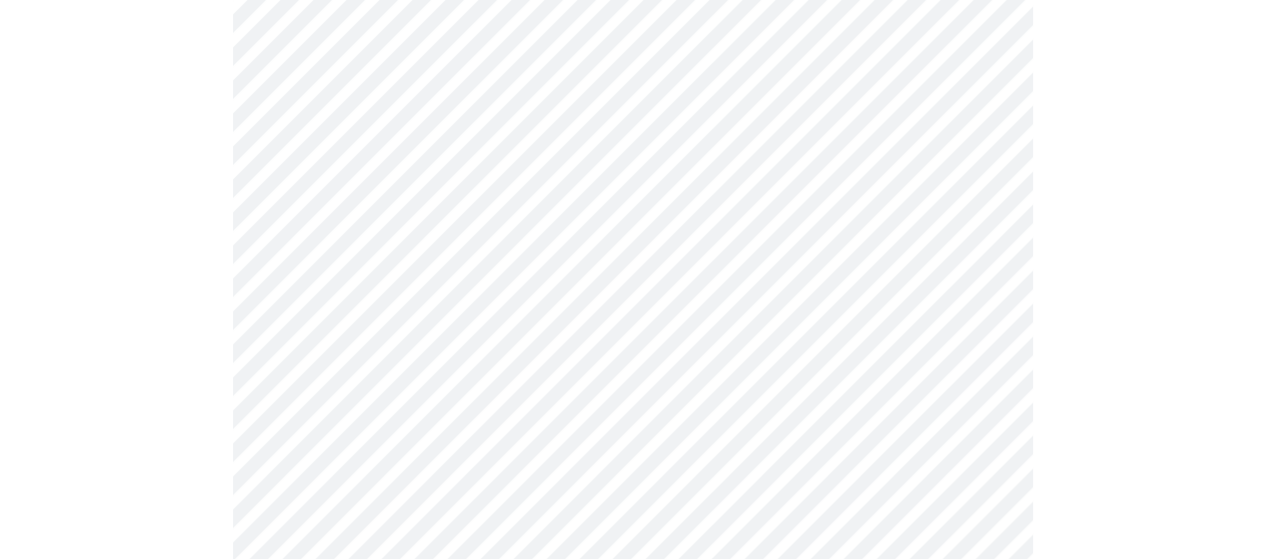 click on "MyMenopauseRx Appointments Messaging Labs Uploads Medications Community Refer a Friend Hi [PERSON_NAME]   Intake Questions for [DATE] 11:00am-11:20am 3  /  12 Settings Billing Invoices Log out" at bounding box center (632, 1040) 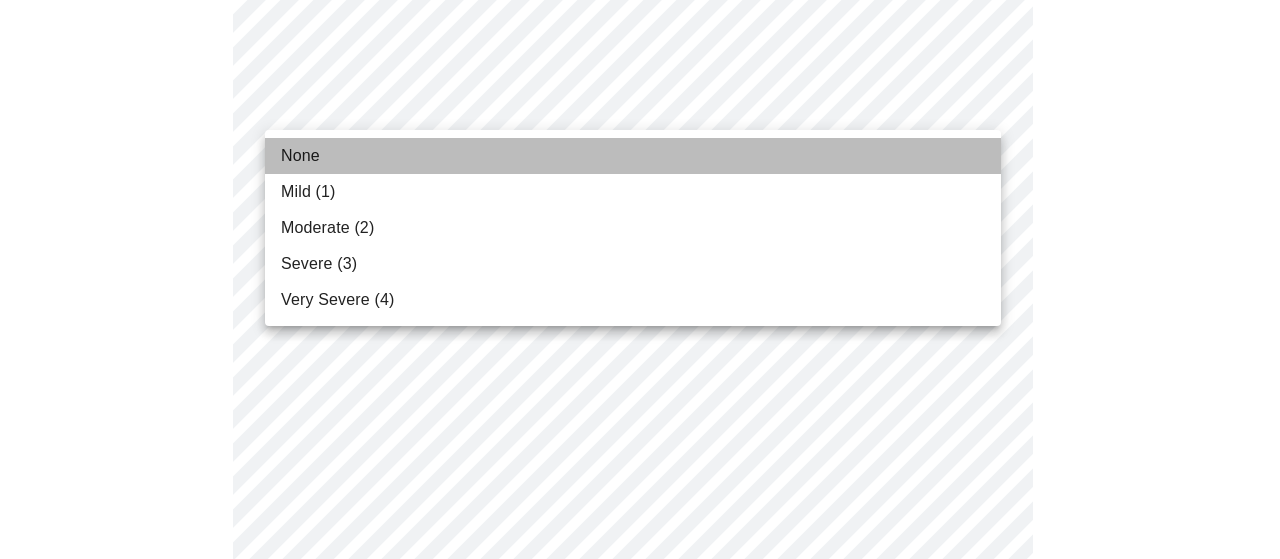 click on "None" at bounding box center [633, 156] 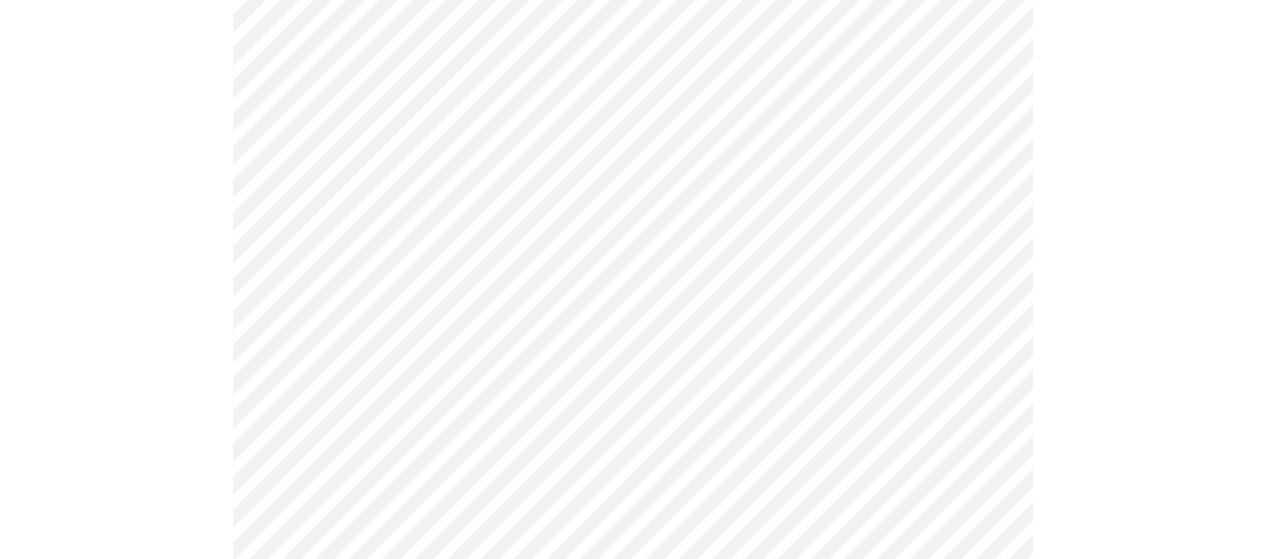 click on "MyMenopauseRx Appointments Messaging Labs Uploads Medications Community Refer a Friend Hi [PERSON_NAME]   Intake Questions for [DATE] 11:00am-11:20am 3  /  12 Settings Billing Invoices Log out" at bounding box center [632, 1004] 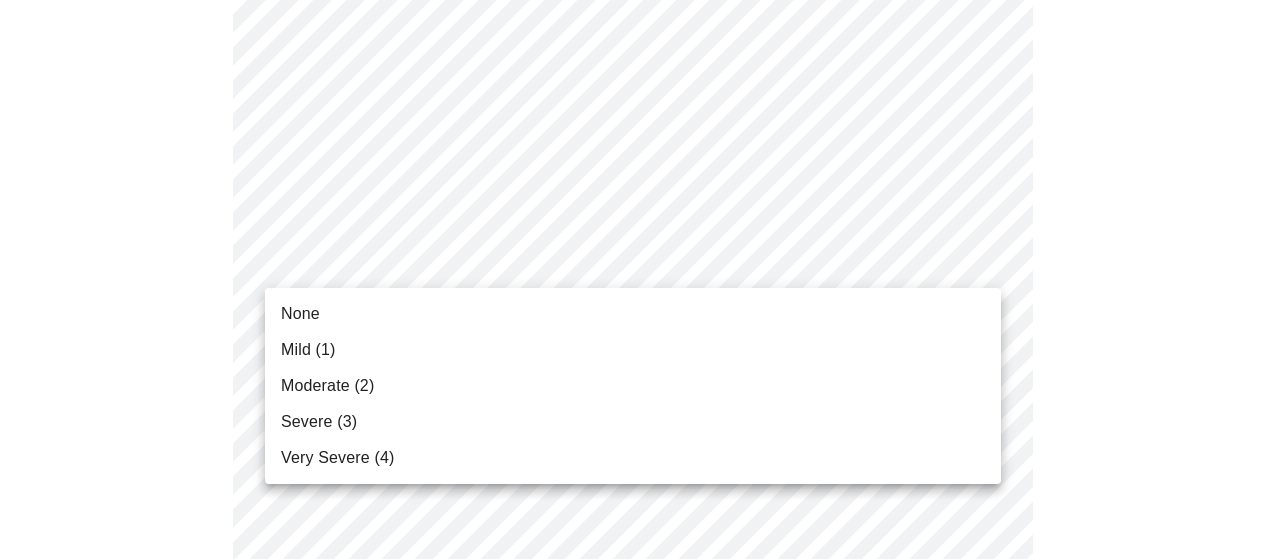 click on "Mild (1)" at bounding box center [633, 350] 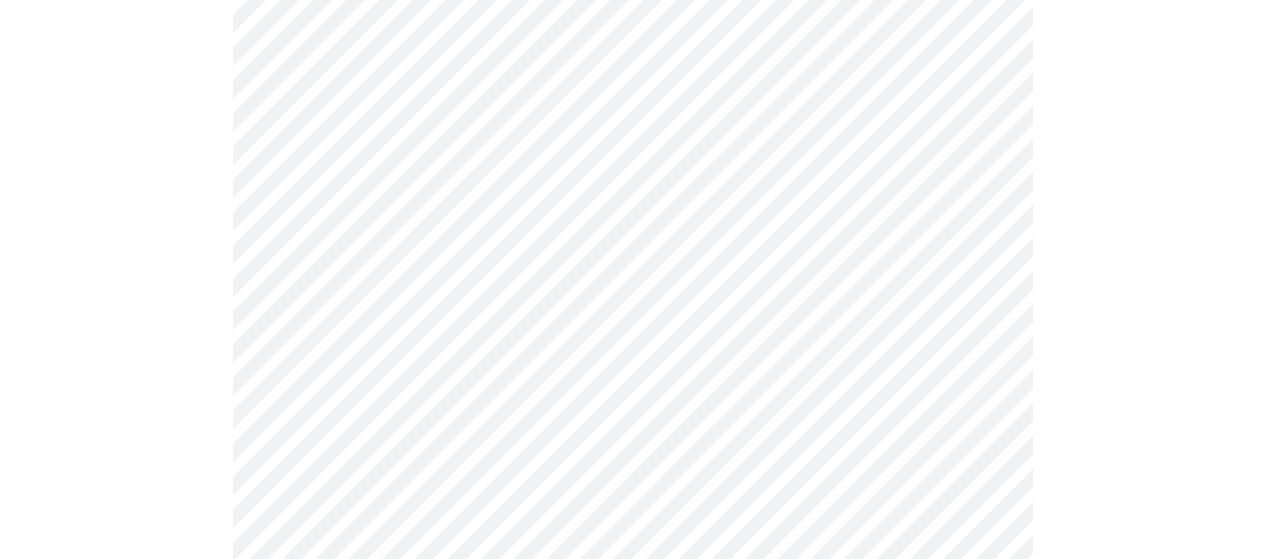 scroll, scrollTop: 666, scrollLeft: 0, axis: vertical 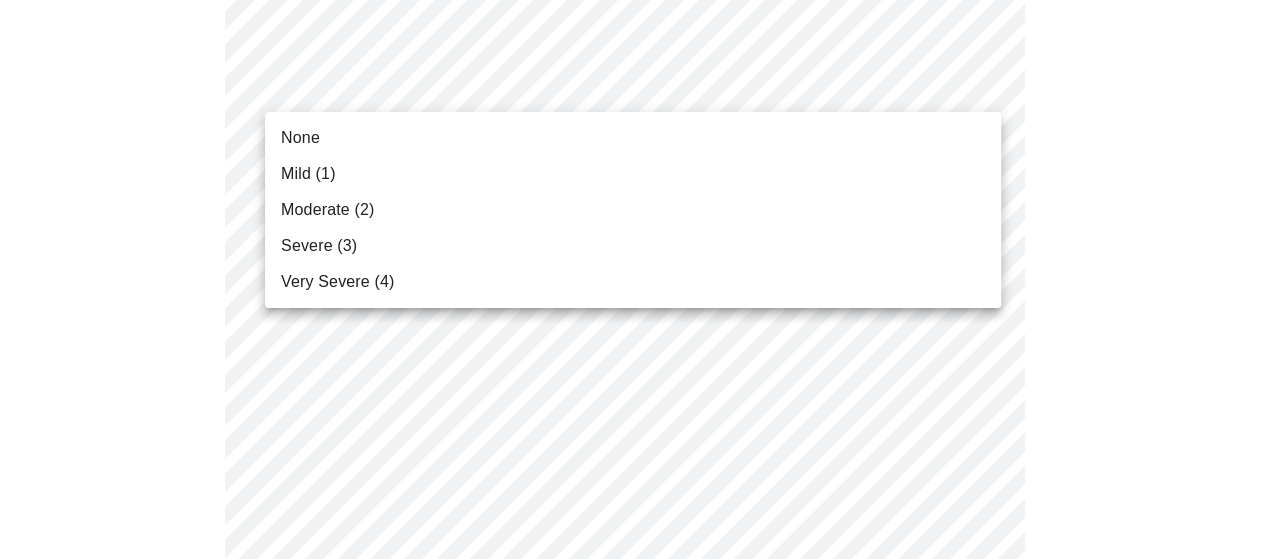 click on "MyMenopauseRx Appointments Messaging Labs Uploads Medications Community Refer a Friend Hi [PERSON_NAME]   Intake Questions for [DATE] 11:00am-11:20am 3  /  12 Settings Billing Invoices Log out None Mild (1) Moderate (2) Severe (3) Very Severe (4)" at bounding box center (632, 657) 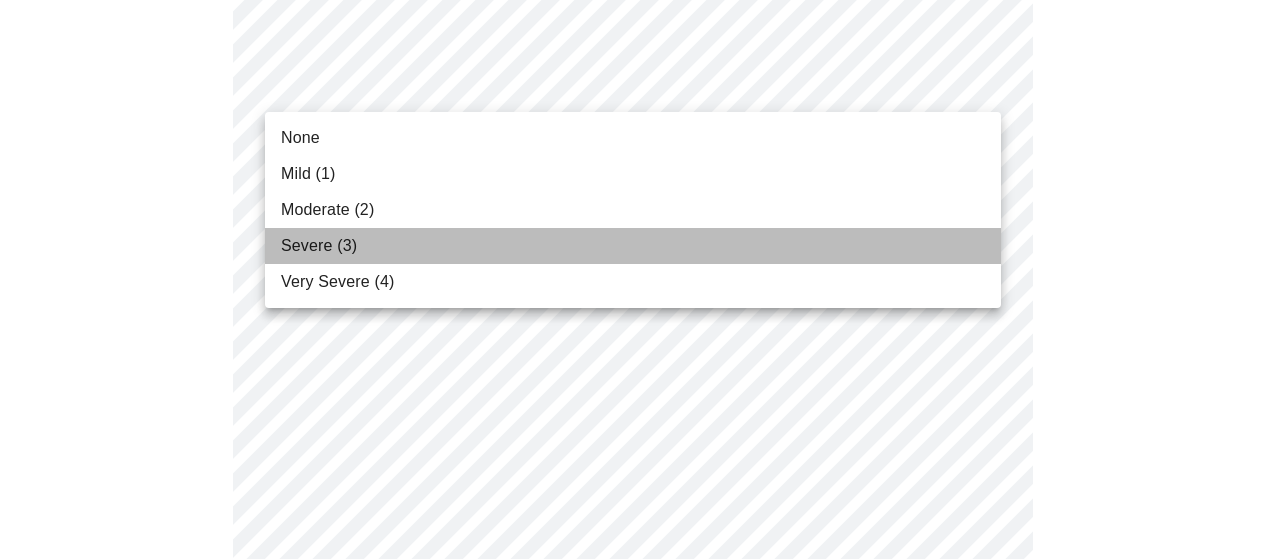 click on "Severe (3)" at bounding box center [633, 246] 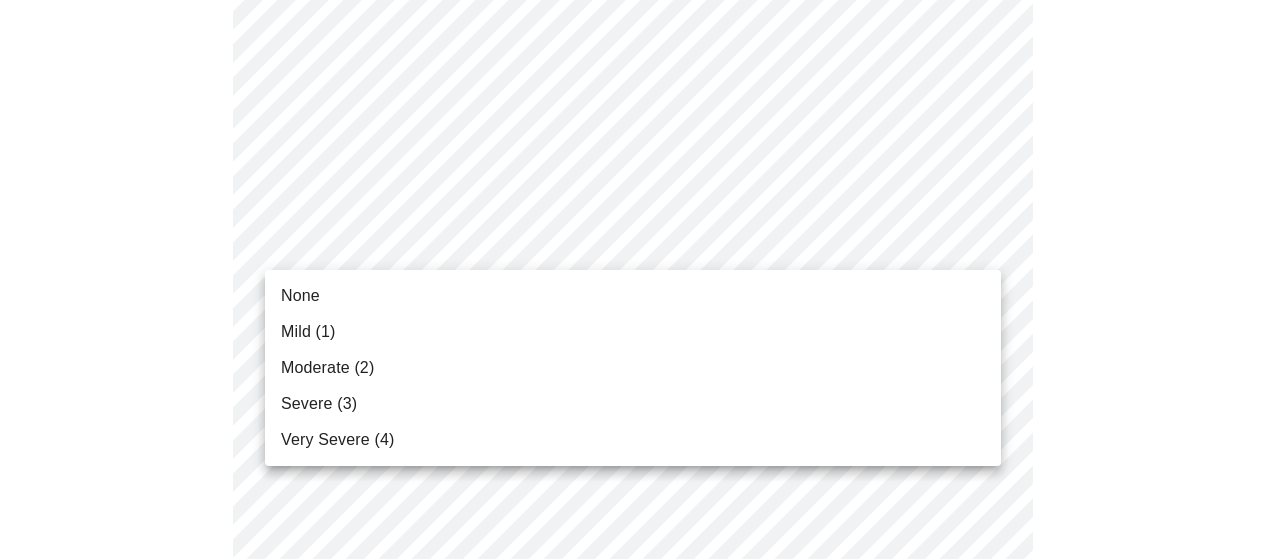 click on "MyMenopauseRx Appointments Messaging Labs Uploads Medications Community Refer a Friend Hi [PERSON_NAME]   Intake Questions for [DATE] 11:00am-11:20am 3  /  12 Settings Billing Invoices Log out None Mild (1) Moderate (2) Severe (3) Very Severe (4)" at bounding box center [640, 644] 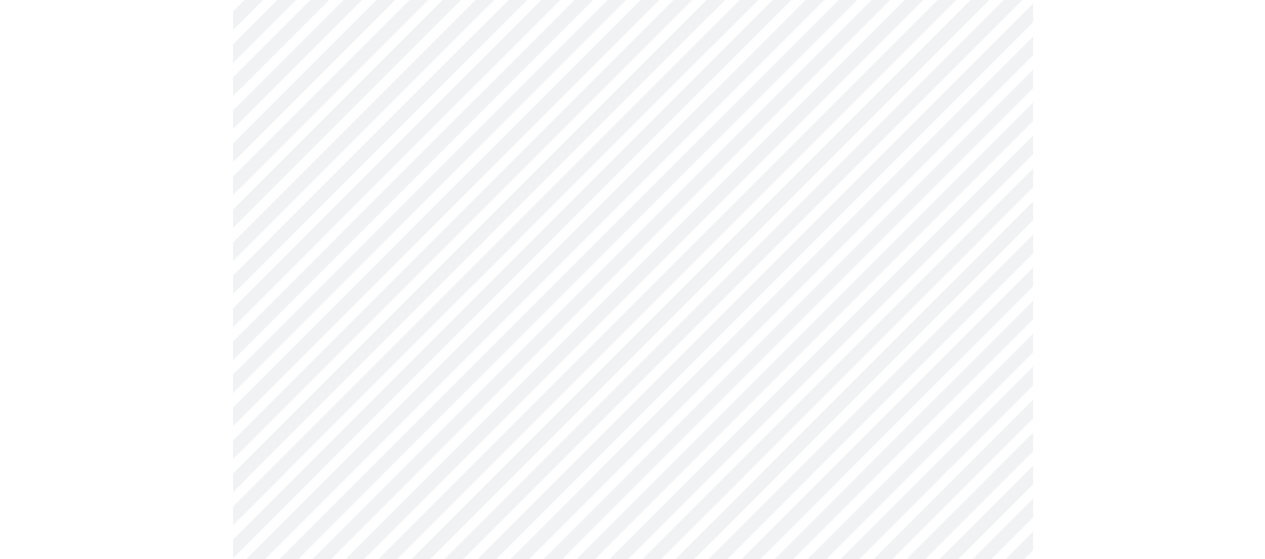 click on "MyMenopauseRx Appointments Messaging Labs Uploads Medications Community Refer a Friend Hi [PERSON_NAME]   Intake Questions for [DATE] 11:00am-11:20am 3  /  12 Settings Billing Invoices Log out" at bounding box center [632, 630] 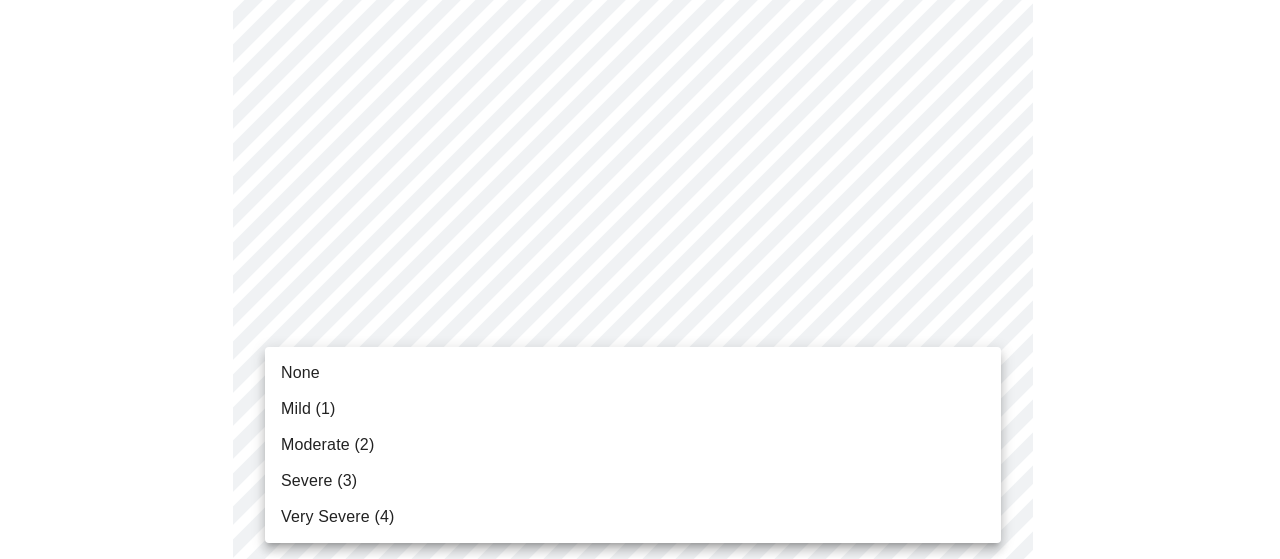 click on "Mild (1)" at bounding box center [633, 409] 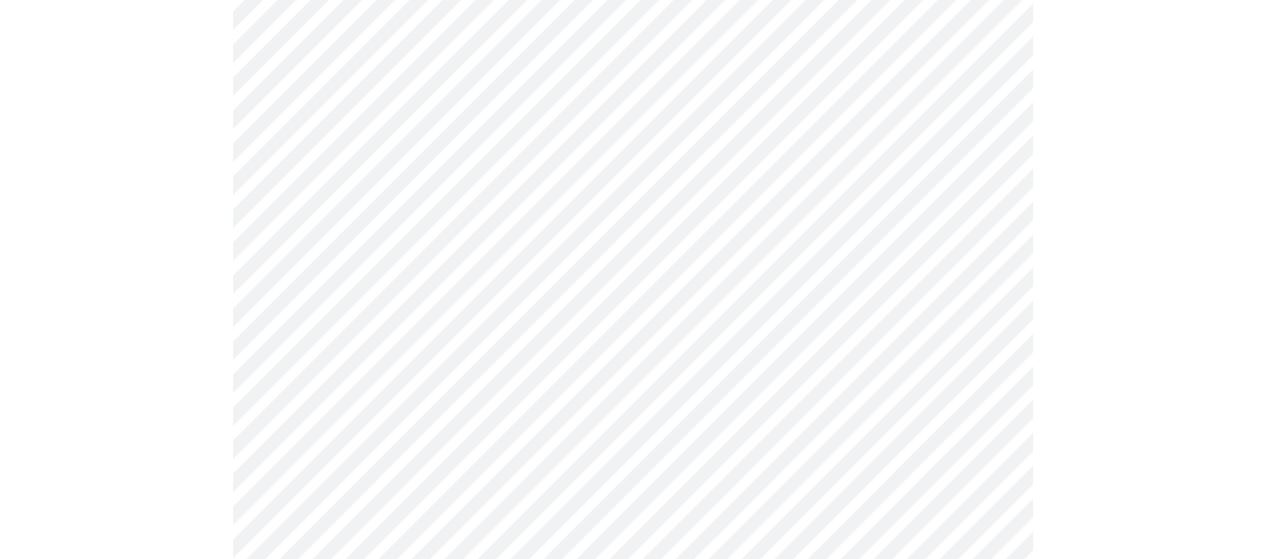 scroll, scrollTop: 1000, scrollLeft: 0, axis: vertical 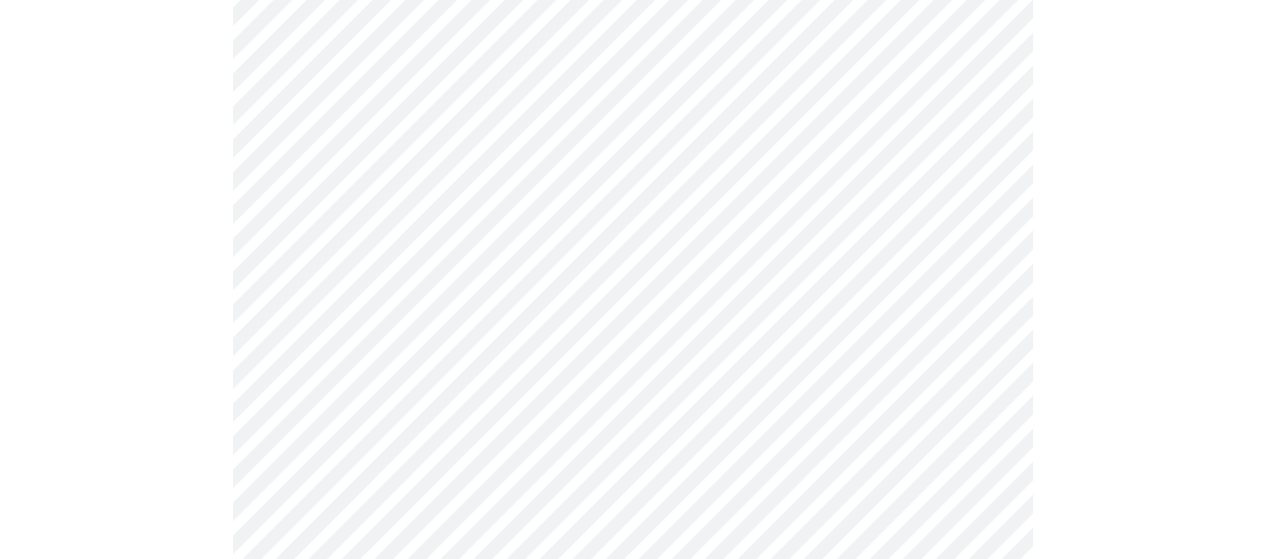 click on "MyMenopauseRx Appointments Messaging Labs Uploads Medications Community Refer a Friend Hi [PERSON_NAME]   Intake Questions for [DATE] 11:00am-11:20am 3  /  12 Settings Billing Invoices Log out" at bounding box center (632, 282) 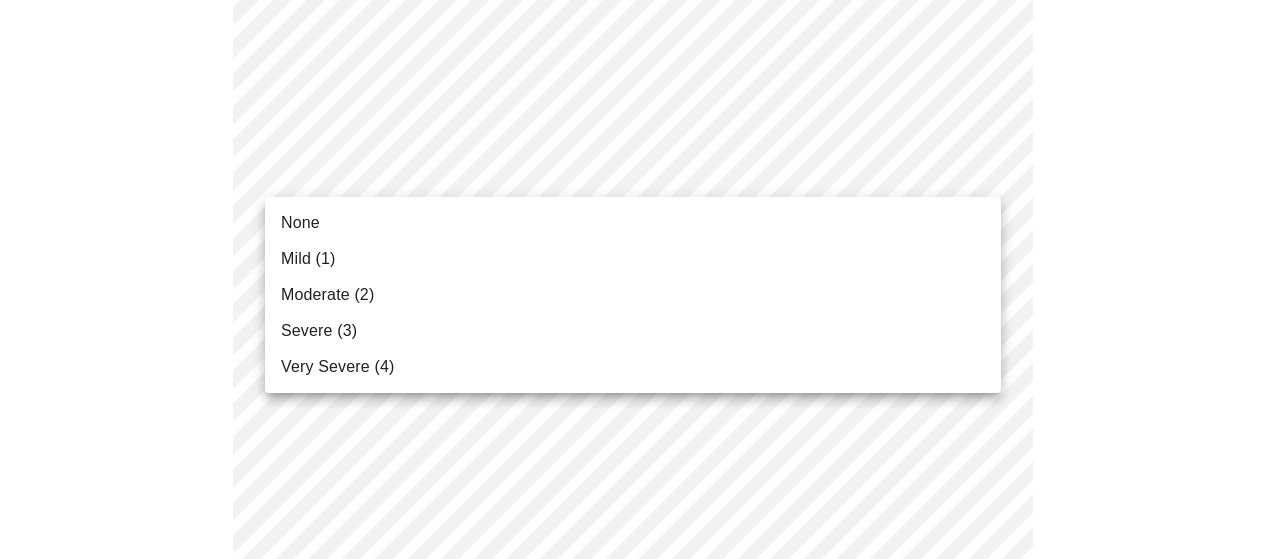 click on "None" at bounding box center [633, 223] 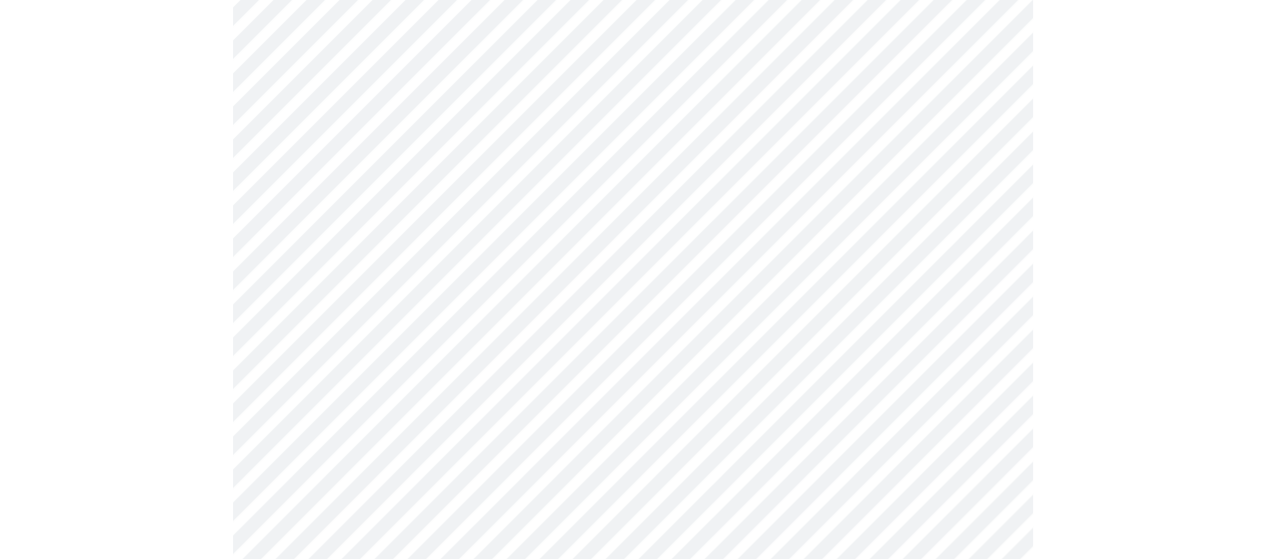 click on "MyMenopauseRx Appointments Messaging Labs Uploads Medications Community Refer a Friend Hi [PERSON_NAME]   Intake Questions for [DATE] 11:00am-11:20am 3  /  12 Settings Billing Invoices Log out" at bounding box center (632, 268) 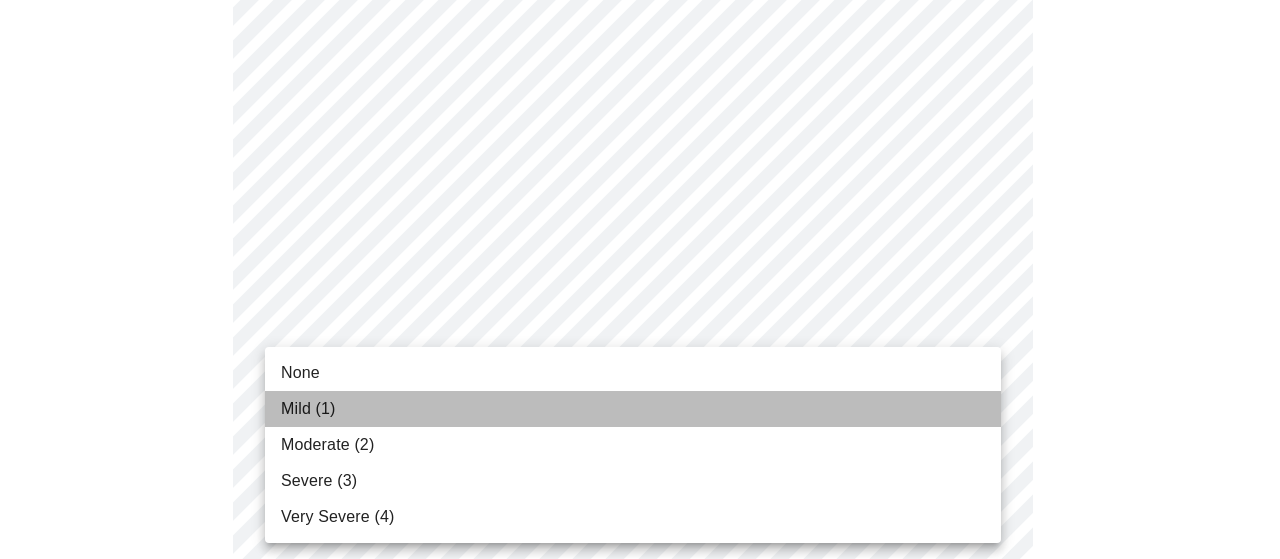 click on "Mild (1)" at bounding box center (633, 409) 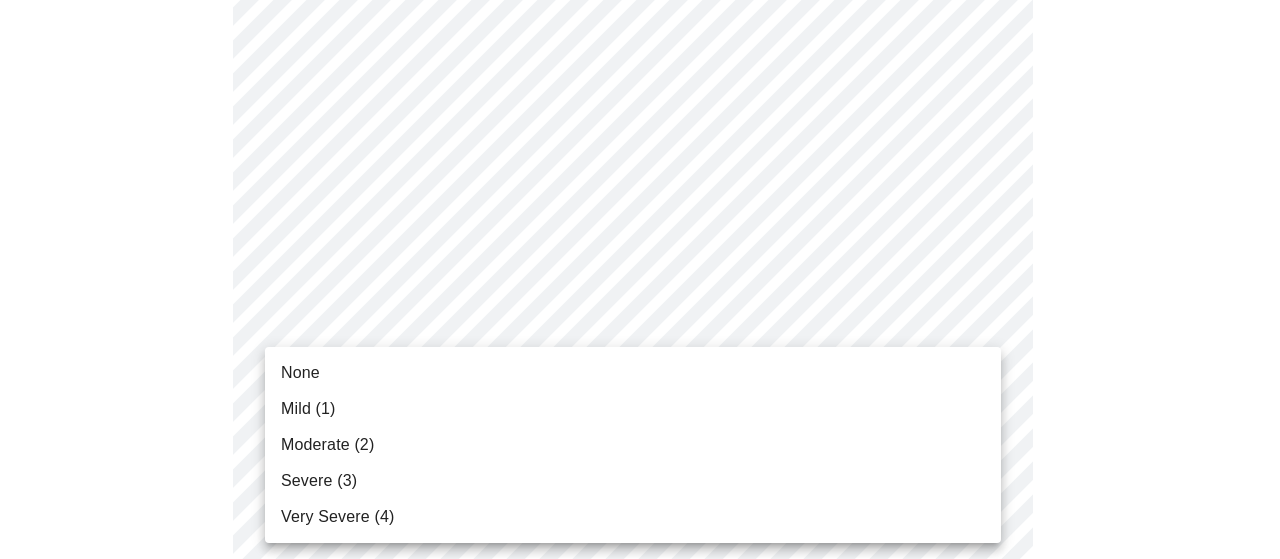 click on "MyMenopauseRx Appointments Messaging Labs Uploads Medications Community Refer a Friend Hi [PERSON_NAME]   Intake Questions for [DATE] 11:00am-11:20am 3  /  12 Settings Billing Invoices Log out None Mild (1) Moderate (2) Severe (3) Very Severe (4)" at bounding box center [640, 254] 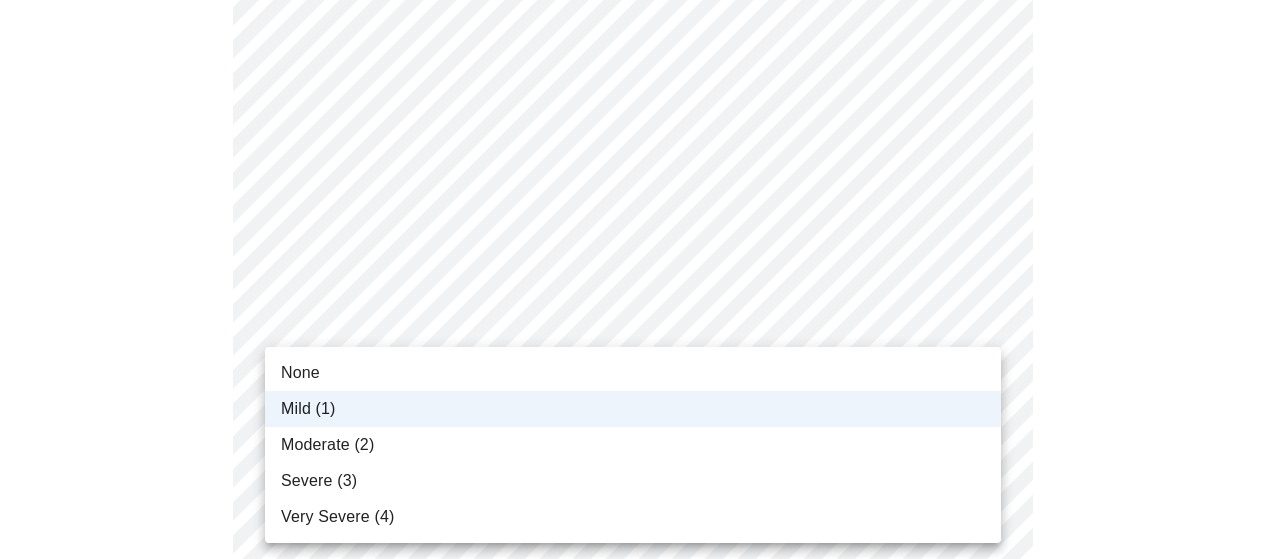click on "MyMenopauseRx Appointments Messaging Labs Uploads Medications Community Refer a Friend Hi [PERSON_NAME]   Intake Questions for [DATE] 11:00am-11:20am 3  /  12 Settings Billing Invoices Log out None Mild (1) Moderate (2) Severe (3) Very Severe (4)" at bounding box center [640, 254] 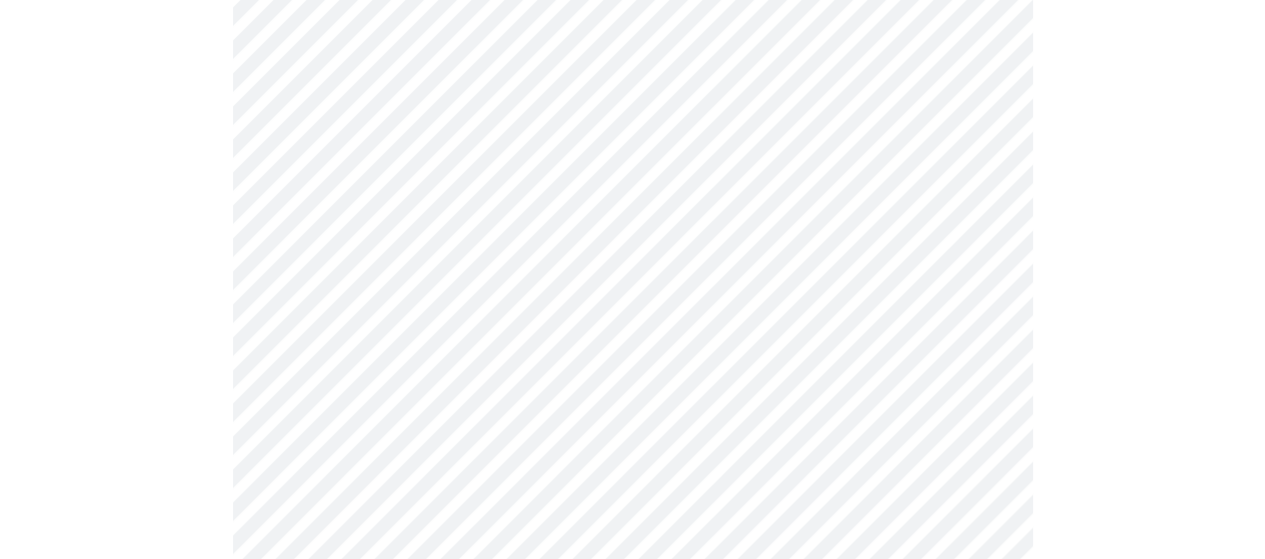 click on "MyMenopauseRx Appointments Messaging Labs Uploads Medications Community Refer a Friend Hi [PERSON_NAME]   Intake Questions for [DATE] 11:00am-11:20am 3  /  12 Settings Billing Invoices Log out" at bounding box center (632, 254) 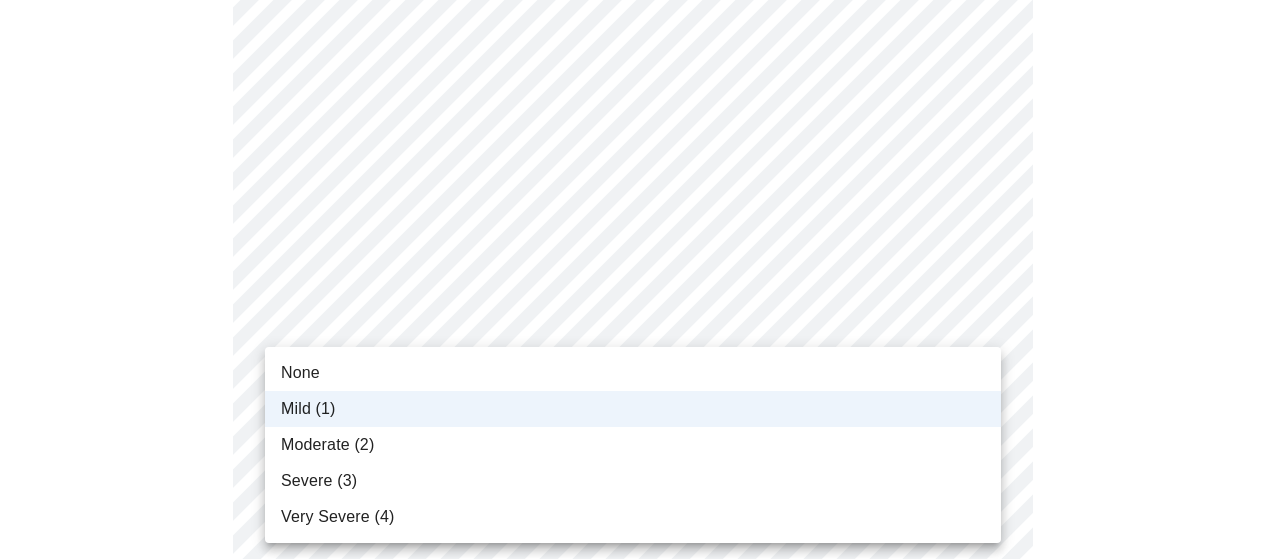 click on "Mild (1)" at bounding box center (633, 409) 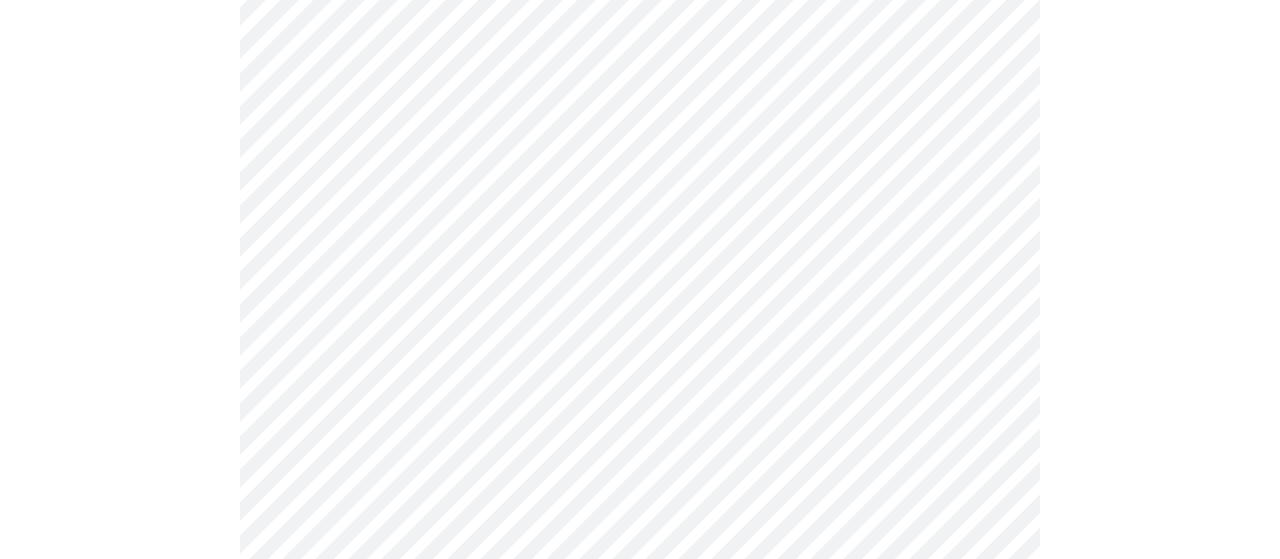 click on "MyMenopauseRx Appointments Messaging Labs Uploads Medications Community Refer a Friend Hi [PERSON_NAME]   Intake Questions for [DATE] 11:00am-11:20am 3  /  12 Settings Billing Invoices Log out" at bounding box center [640, 254] 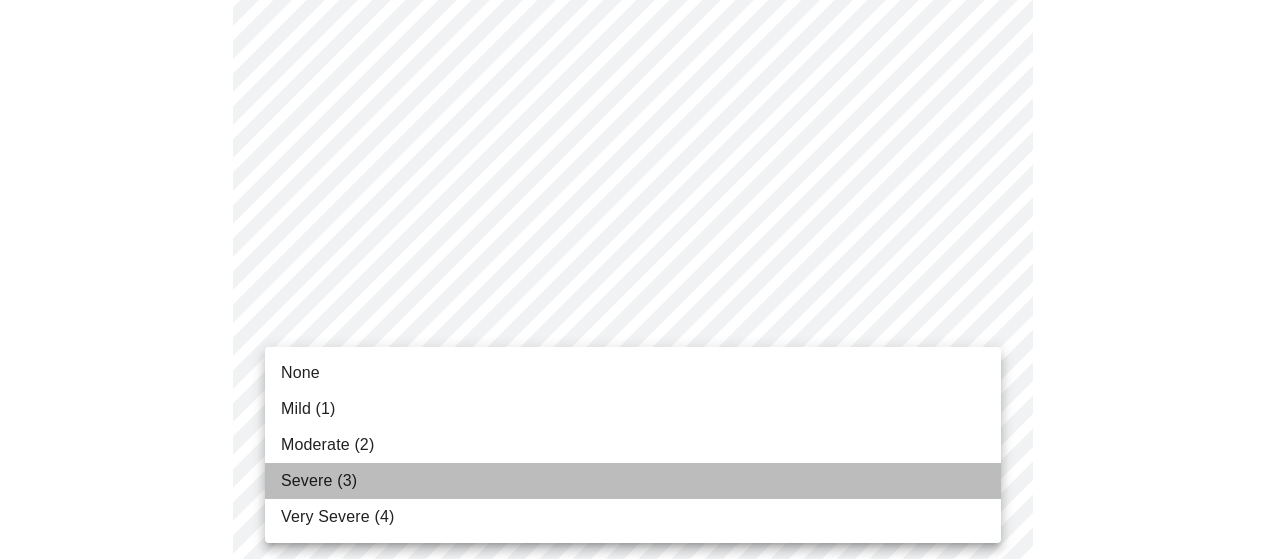 click on "Severe (3)" at bounding box center [633, 481] 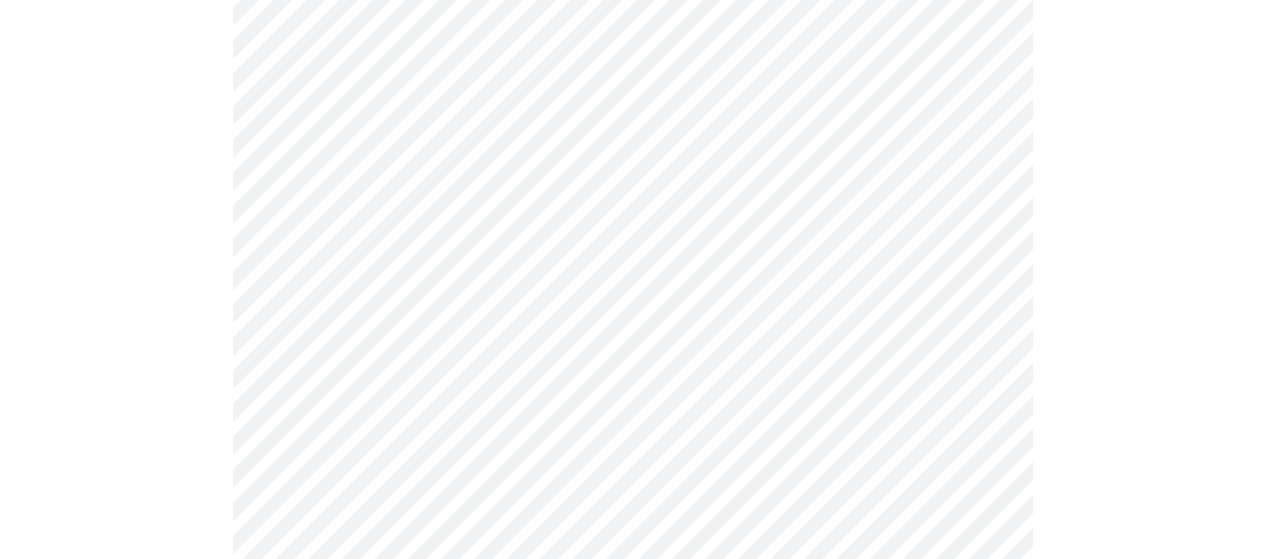 scroll, scrollTop: 1333, scrollLeft: 0, axis: vertical 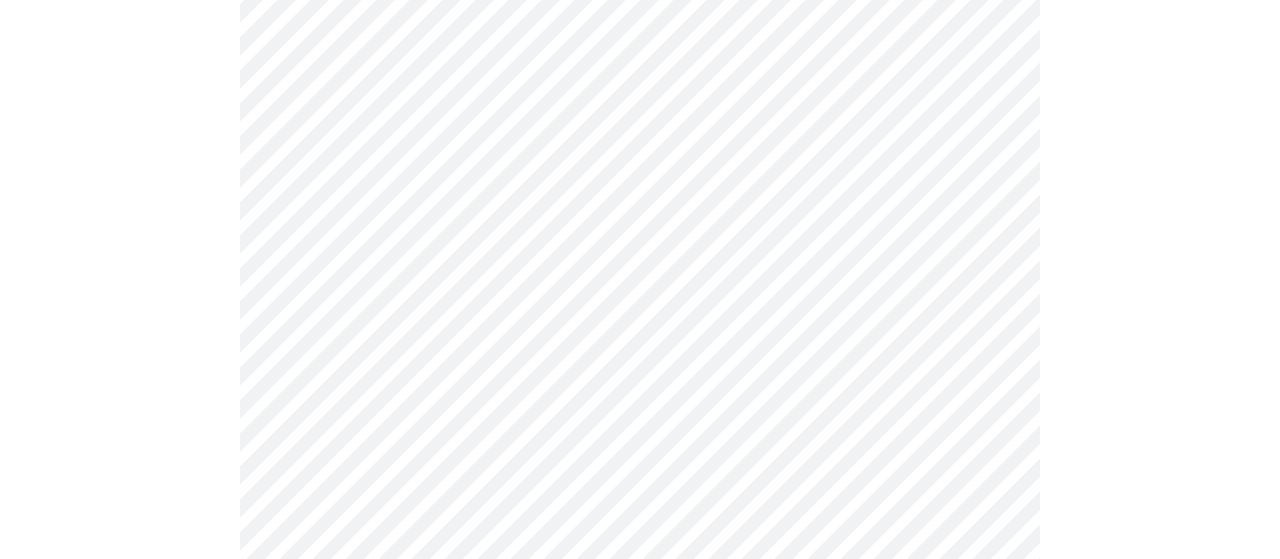 click on "MyMenopauseRx Appointments Messaging Labs Uploads Medications Community Refer a Friend Hi [PERSON_NAME]   Intake Questions for [DATE] 11:00am-11:20am 3  /  12 Settings Billing Invoices Log out" at bounding box center [640, -93] 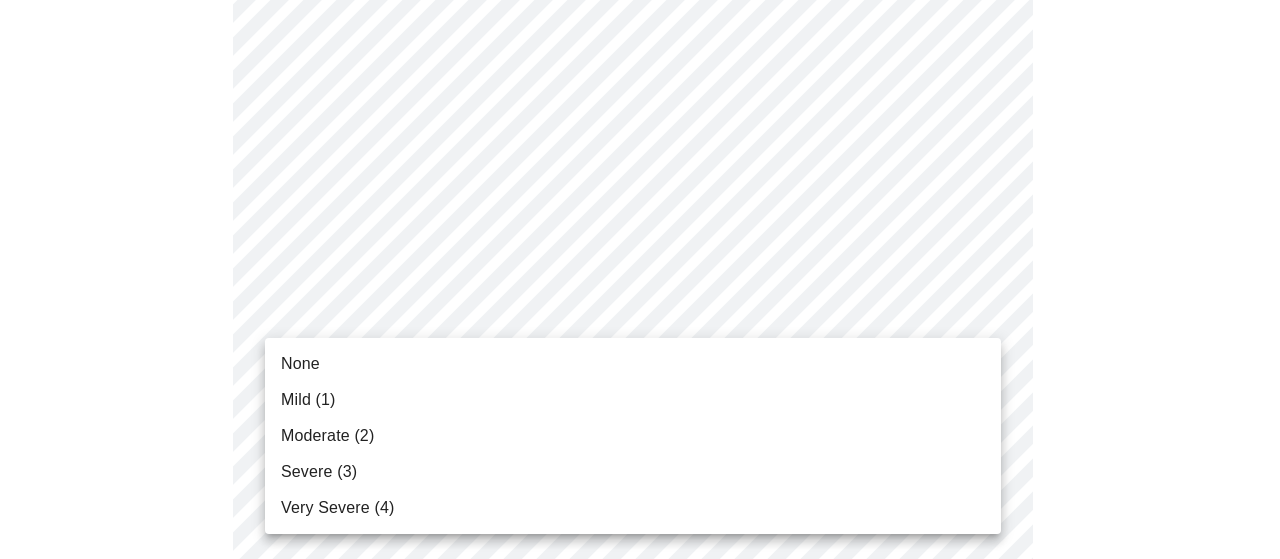 click on "None" at bounding box center (633, 364) 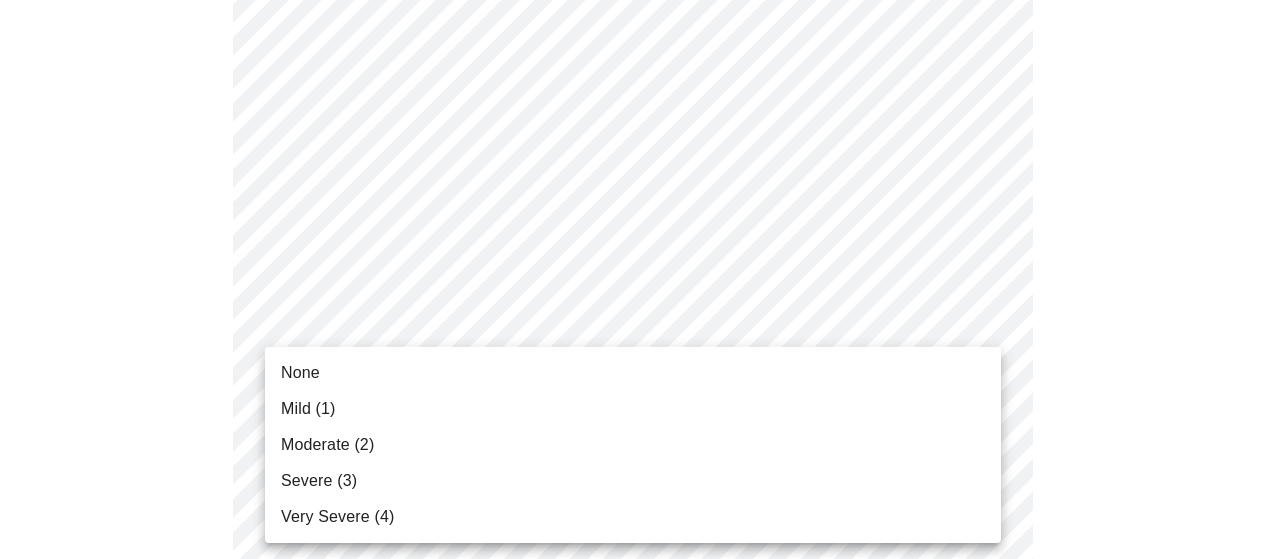 click on "MyMenopauseRx Appointments Messaging Labs Uploads Medications Community Refer a Friend Hi [PERSON_NAME]   Intake Questions for [DATE] 11:00am-11:20am 3  /  12 Settings Billing Invoices Log out None Mild (1) Moderate (2) Severe (3) Very Severe (4)" at bounding box center (640, -107) 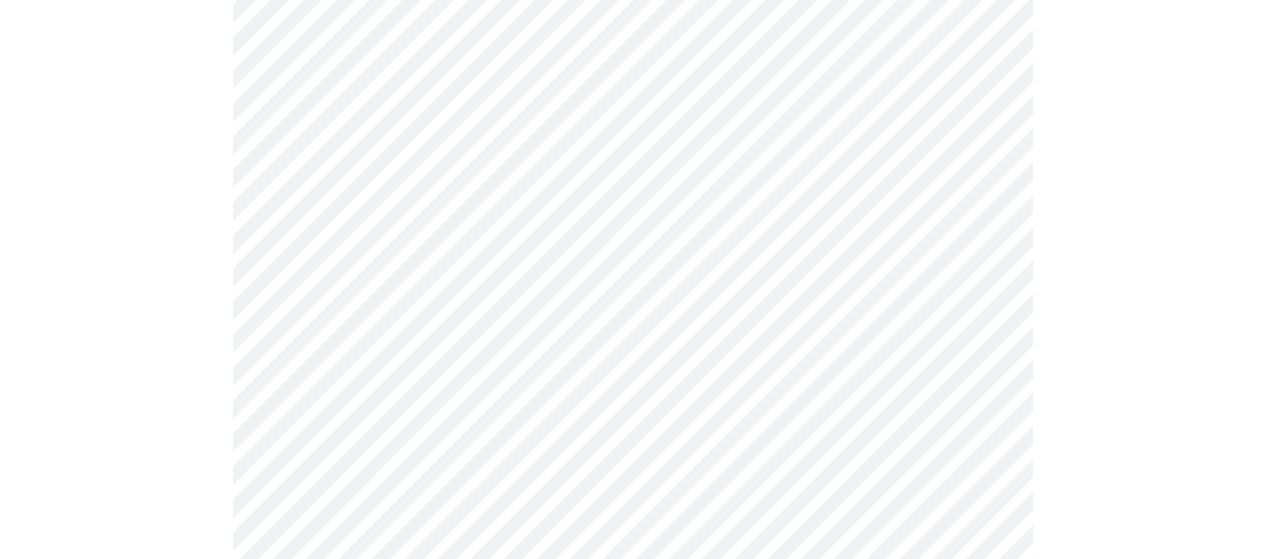 click on "MyMenopauseRx Appointments Messaging Labs Uploads Medications Community Refer a Friend Hi [PERSON_NAME]   Intake Questions for [DATE] 11:00am-11:20am 3  /  12 Settings Billing Invoices Log out" at bounding box center (632, -107) 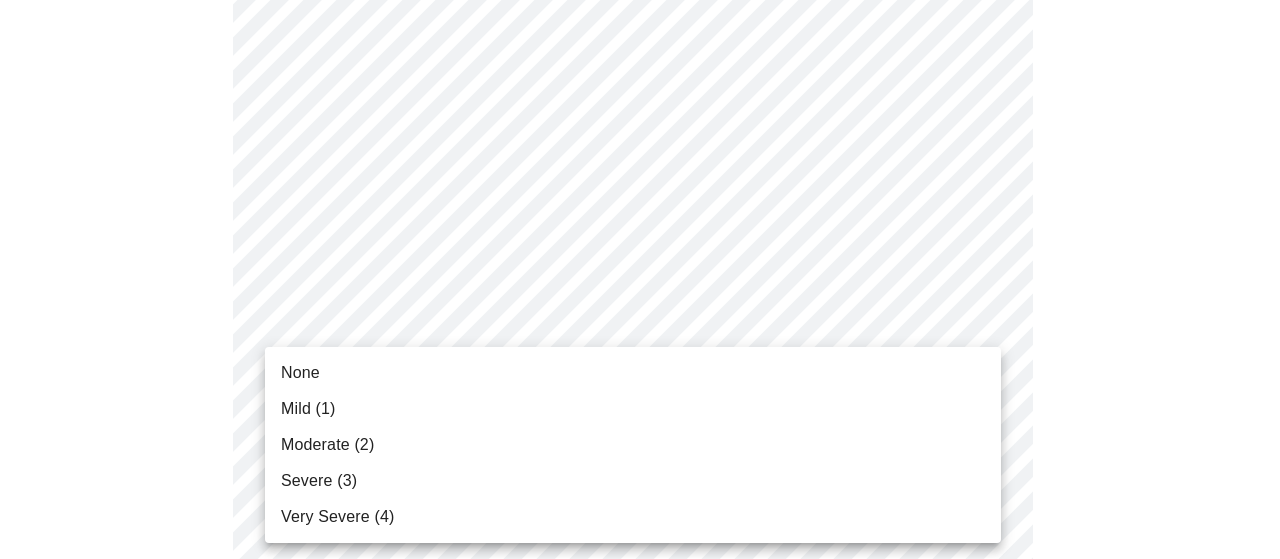 click at bounding box center [640, 279] 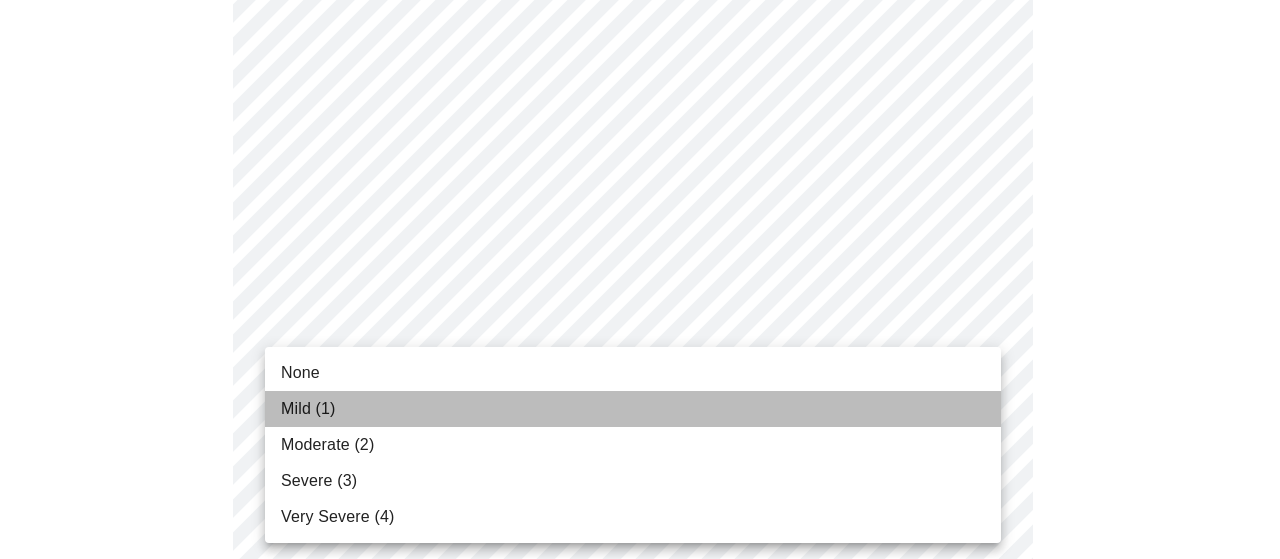 click on "Mild (1)" at bounding box center [633, 409] 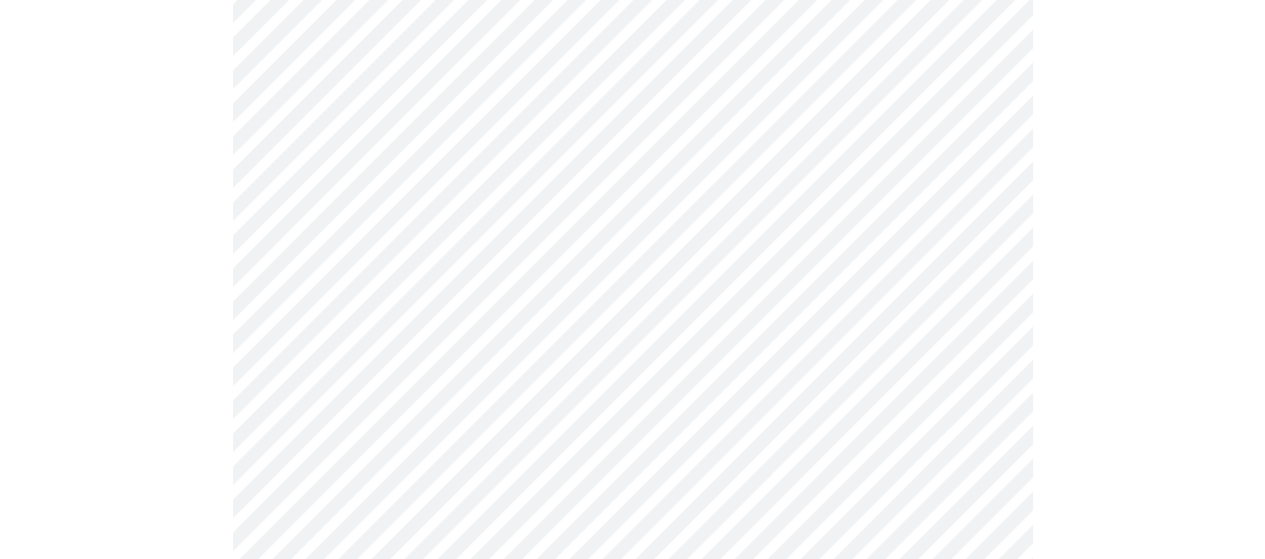 scroll, scrollTop: 1666, scrollLeft: 0, axis: vertical 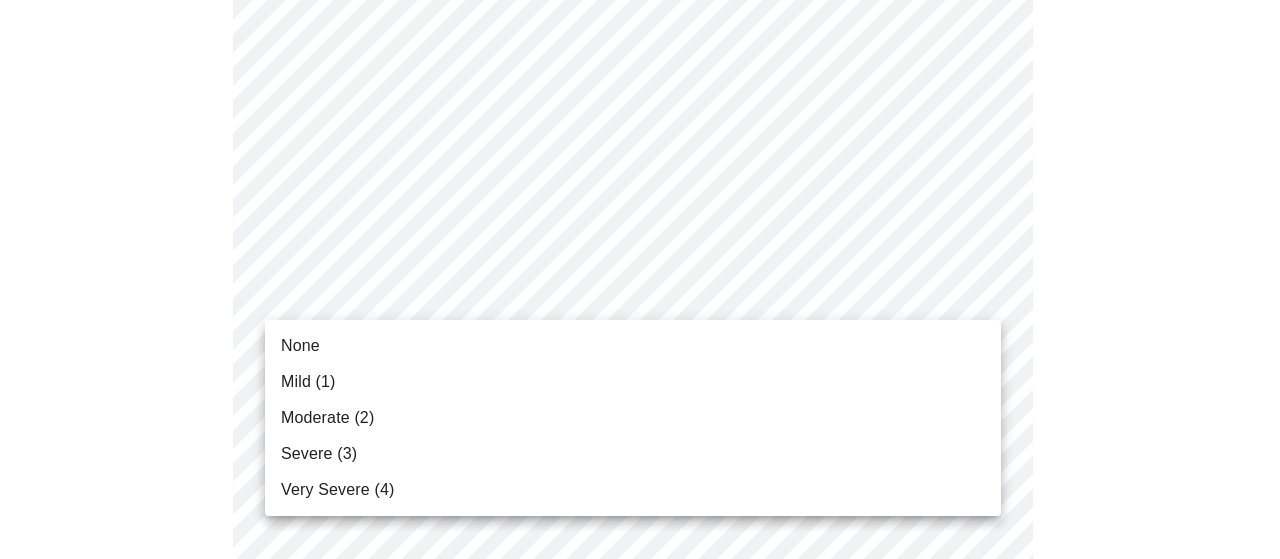 click on "MyMenopauseRx Appointments Messaging Labs Uploads Medications Community Refer a Friend Hi [PERSON_NAME]   Intake Questions for [DATE] 11:00am-11:20am 3  /  12 Settings Billing Invoices Log out None Mild (1) Moderate (2) Severe (3) Very Severe (4)" at bounding box center [640, -454] 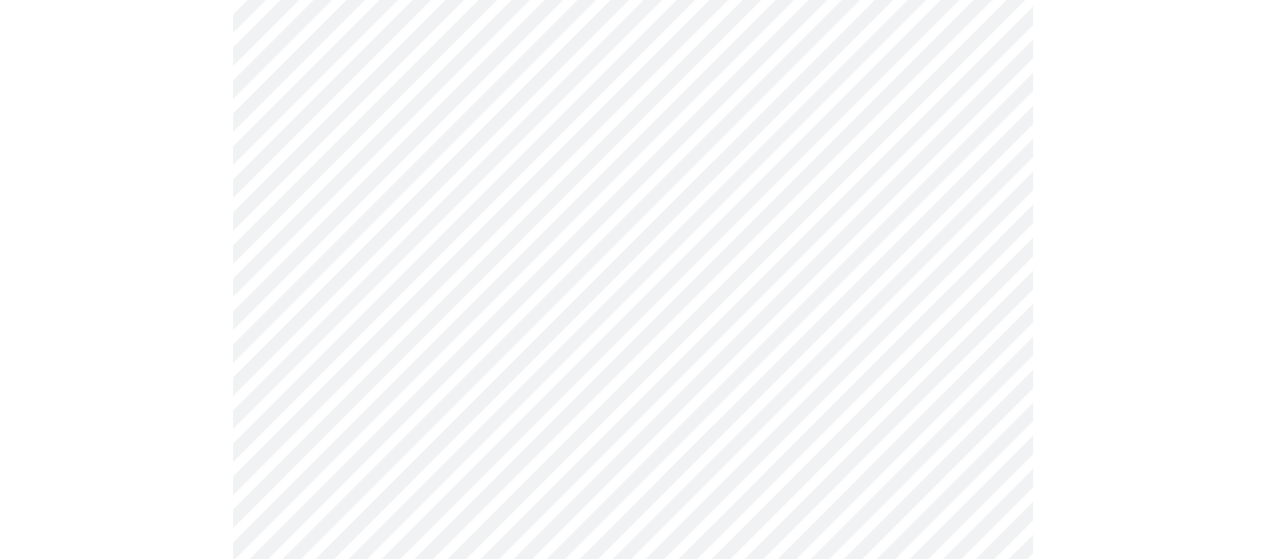 scroll, scrollTop: 666, scrollLeft: 0, axis: vertical 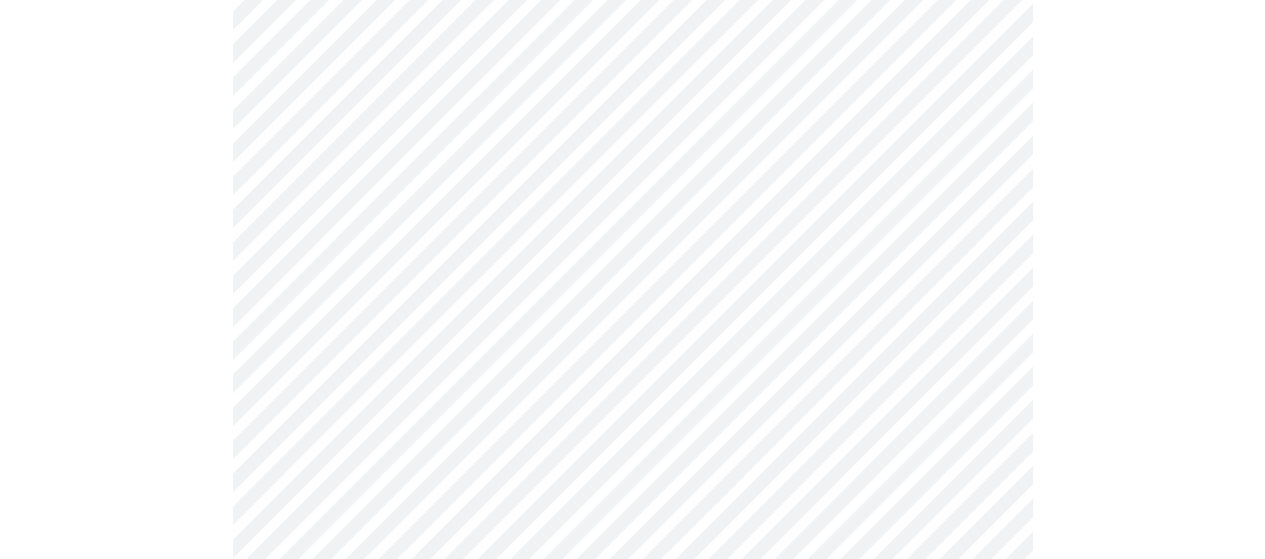click on "MyMenopauseRx Appointments Messaging Labs Uploads Medications Community Refer a Friend Hi [PERSON_NAME]   Intake Questions for [DATE] 11:00am-11:20am 4  /  12 Settings Billing Invoices Log out" at bounding box center (632, 301) 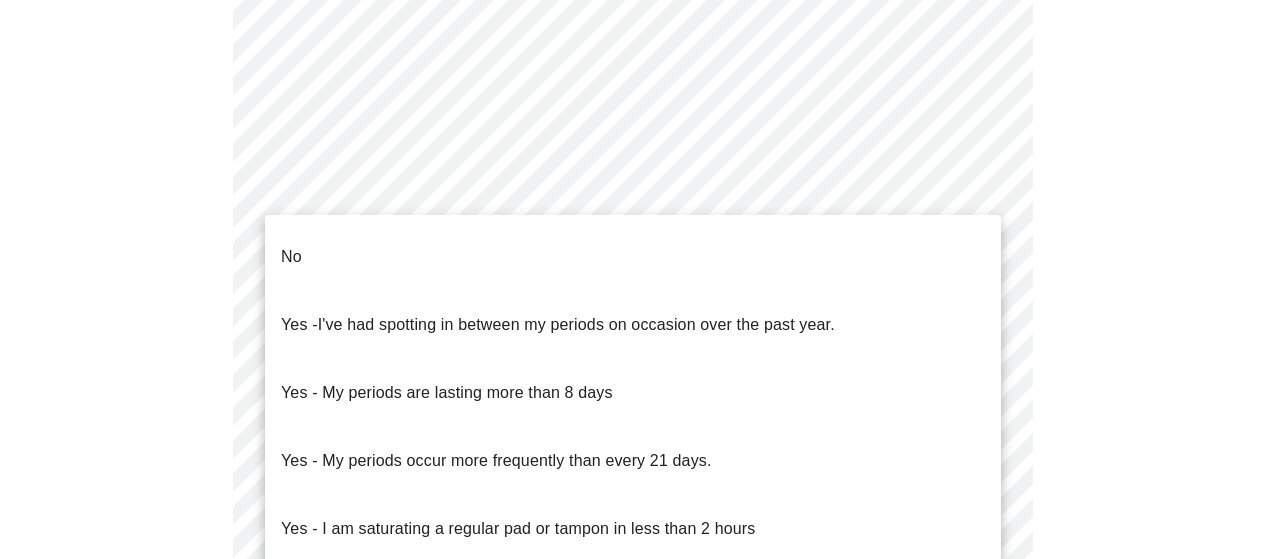 click on "No" at bounding box center (633, 257) 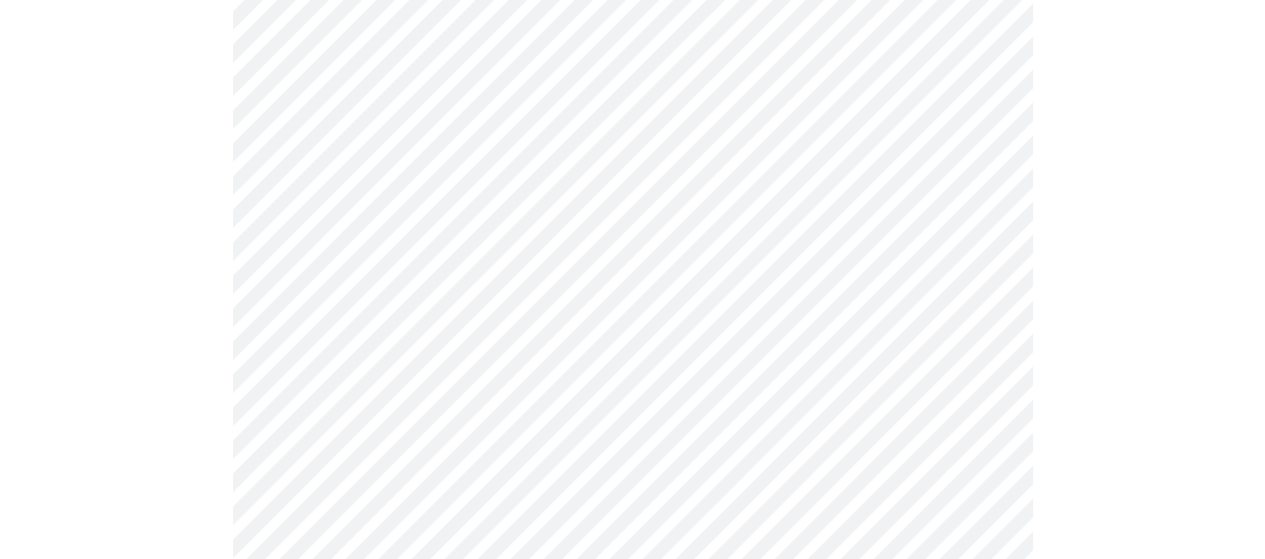scroll, scrollTop: 1000, scrollLeft: 0, axis: vertical 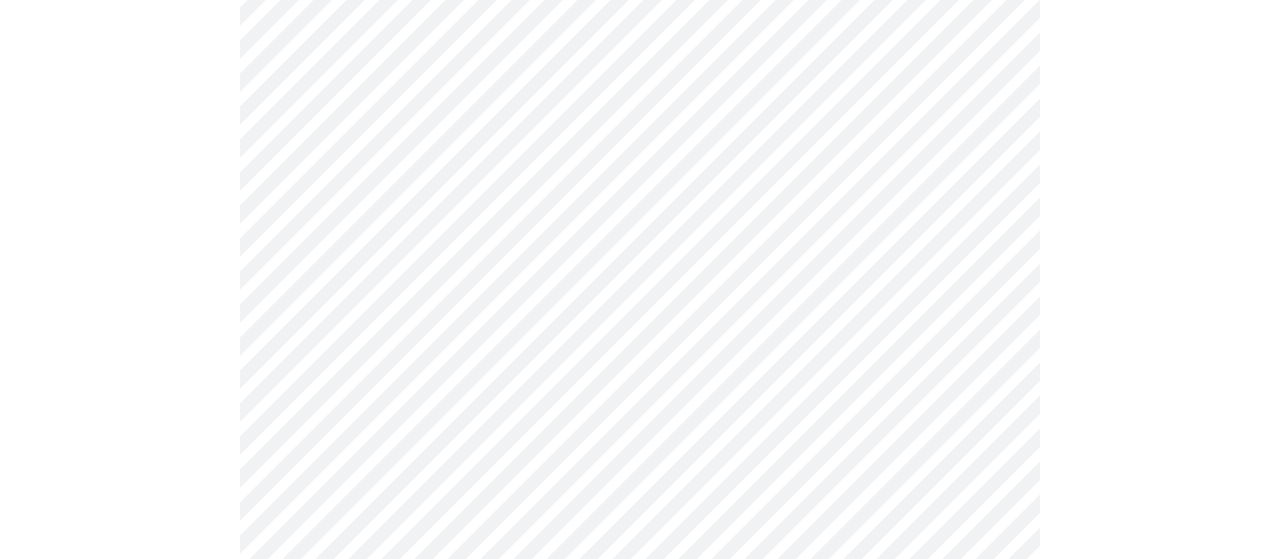click on "MyMenopauseRx Appointments Messaging Labs Uploads Medications Community Refer a Friend Hi [PERSON_NAME]   Intake Questions for [DATE] 11:00am-11:20am 4  /  12 Settings Billing Invoices Log out" at bounding box center [640, -39] 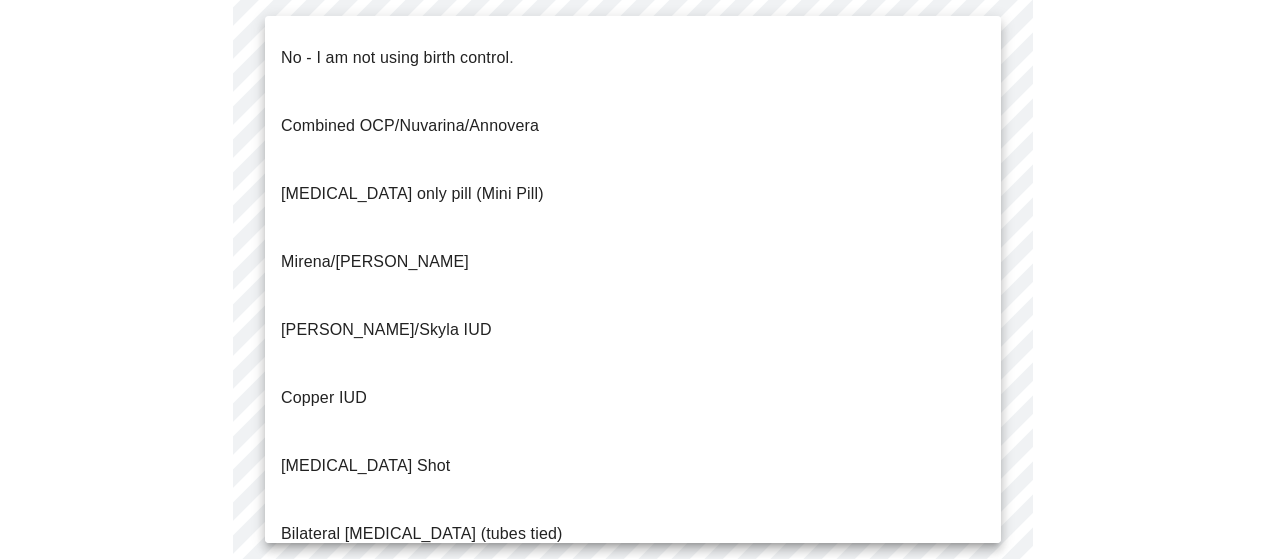 click on "No - I am not using birth control." at bounding box center (633, 58) 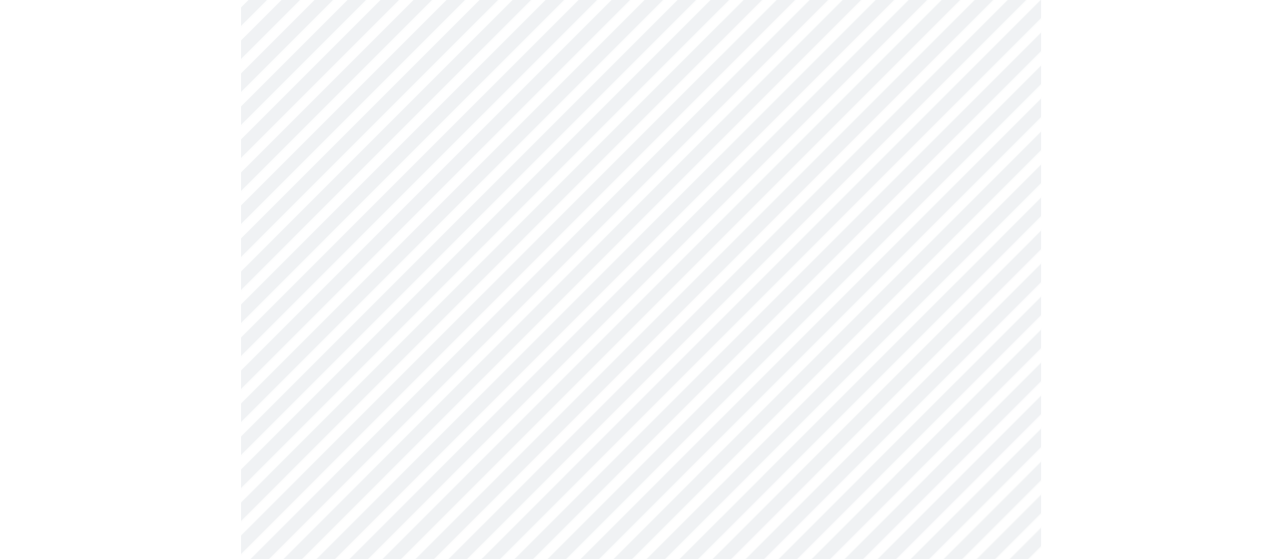 scroll, scrollTop: 1307, scrollLeft: 0, axis: vertical 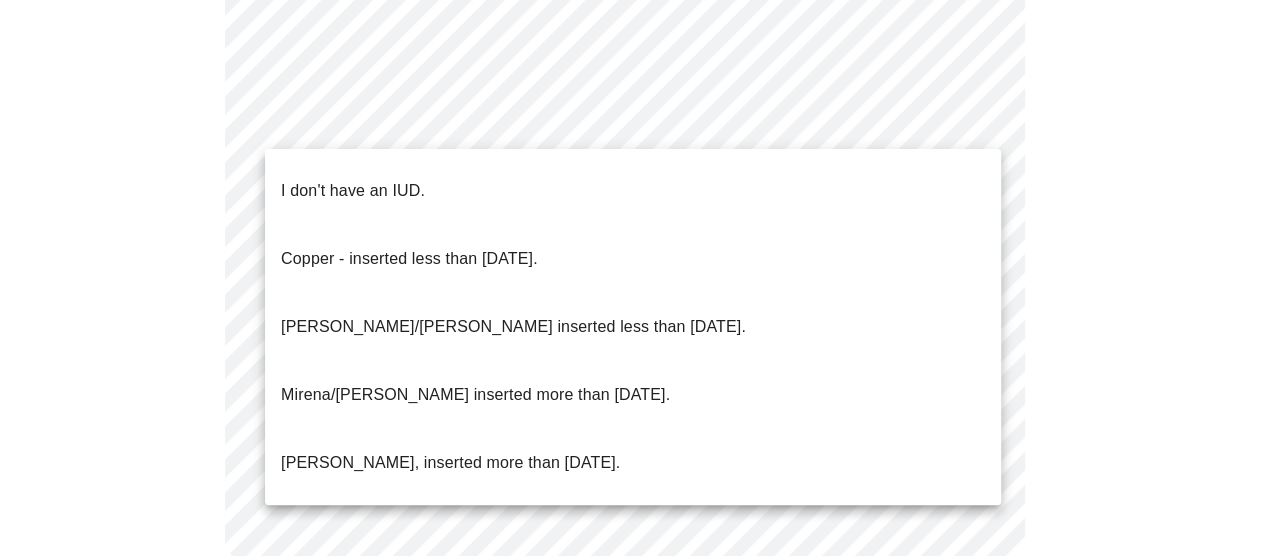 click on "MyMenopauseRx Appointments Messaging Labs Uploads Medications Community Refer a Friend Hi [PERSON_NAME]   Intake Questions for [DATE] 11:00am-11:20am 4  /  12 Settings Billing Invoices Log out I don't have an IUD.
Copper - inserted less than [DATE].
[PERSON_NAME]/[PERSON_NAME] inserted less than [DATE].
[PERSON_NAME]/[PERSON_NAME] inserted more than [DATE].
[PERSON_NAME], inserted more than [DATE]." at bounding box center [632, -352] 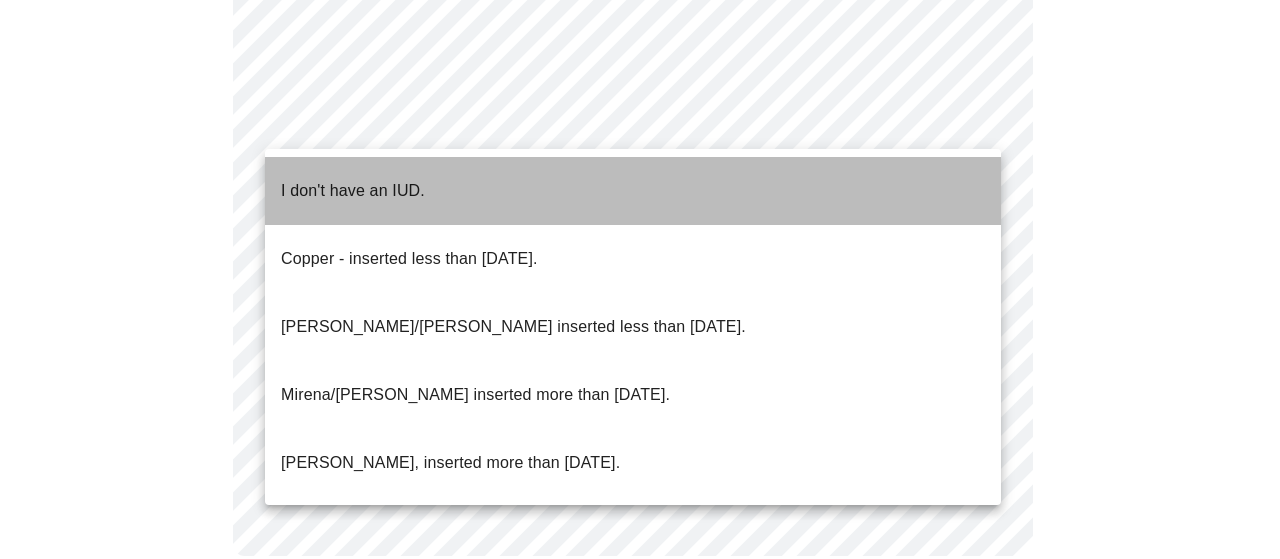 click on "I don't have an IUD." at bounding box center (633, 191) 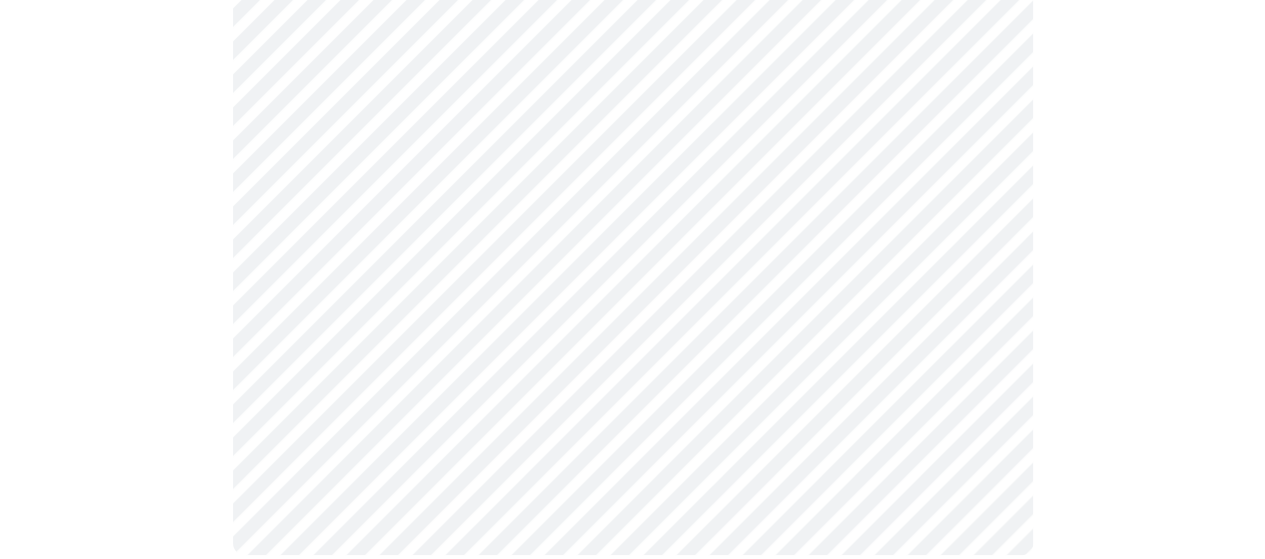 click on "MyMenopauseRx Appointments Messaging Labs Uploads Medications Community Refer a Friend Hi [PERSON_NAME]   Intake Questions for [DATE] 11:00am-11:20am 4  /  12 Settings Billing Invoices Log out" at bounding box center (632, -347) 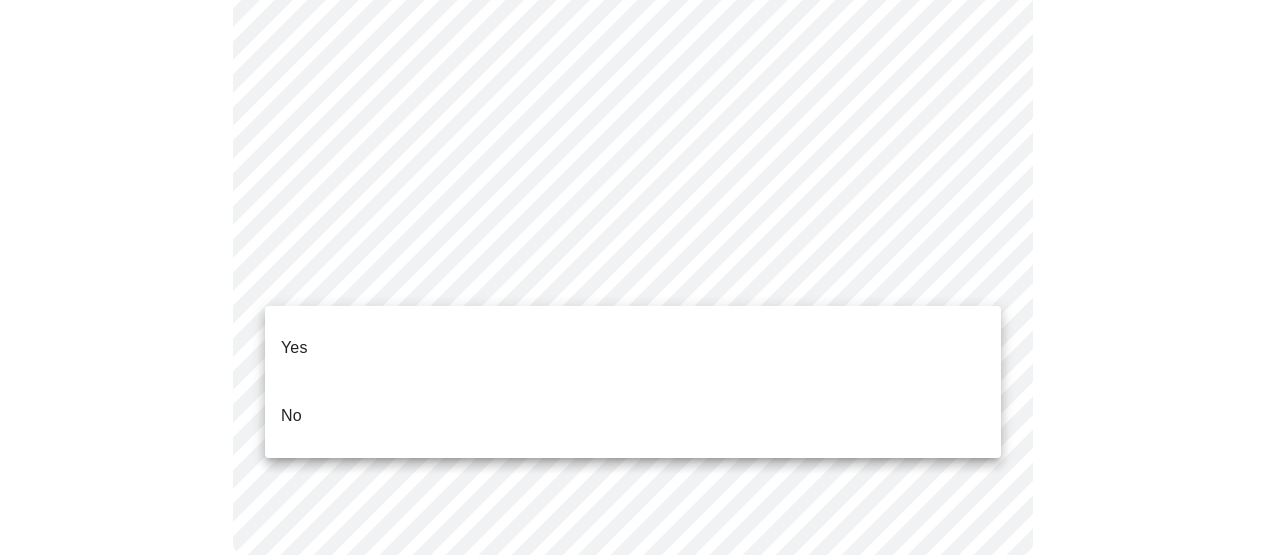 click on "Yes" at bounding box center [633, 348] 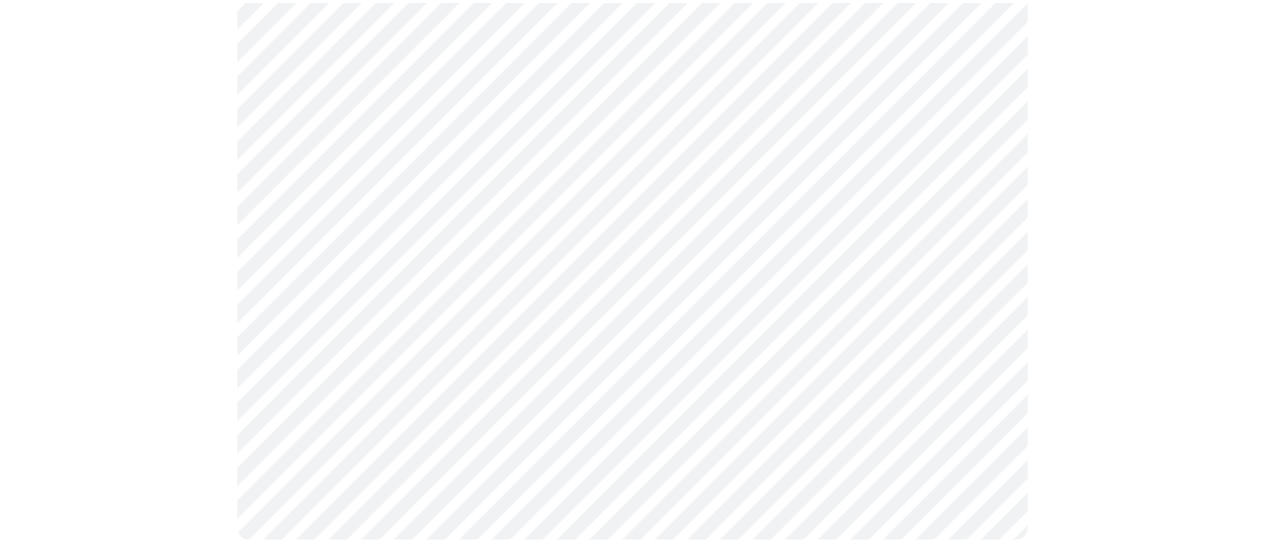 scroll, scrollTop: 1284, scrollLeft: 0, axis: vertical 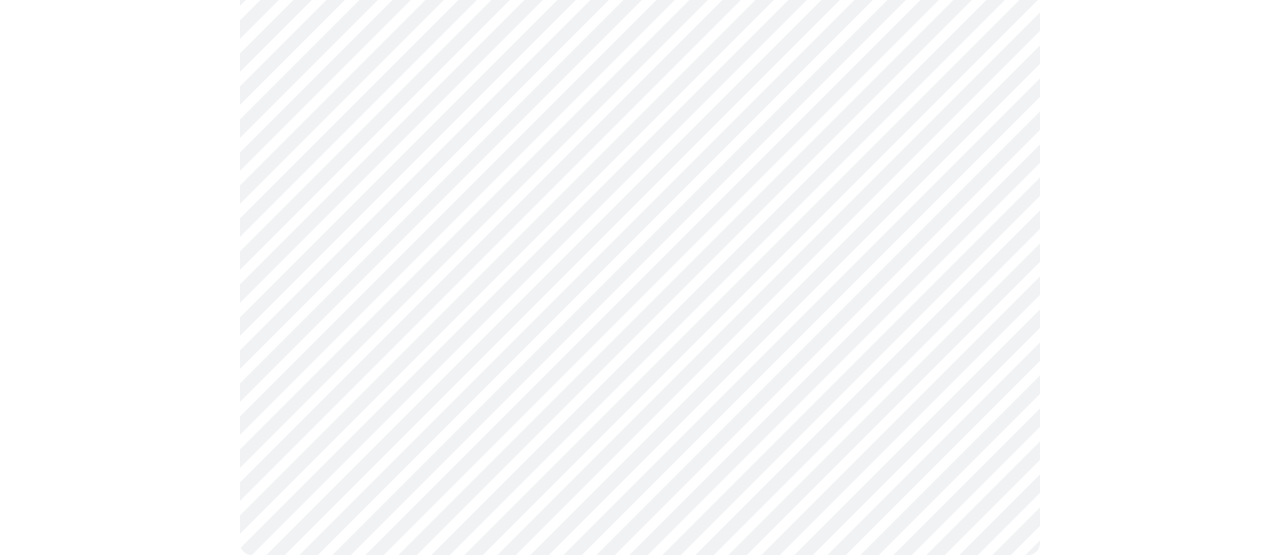 click on "MyMenopauseRx Appointments Messaging Labs Uploads Medications Community Refer a Friend Hi [PERSON_NAME]   Intake Questions for [DATE] 11:00am-11:20am 4  /  12 Settings Billing Invoices Log out" at bounding box center [640, -341] 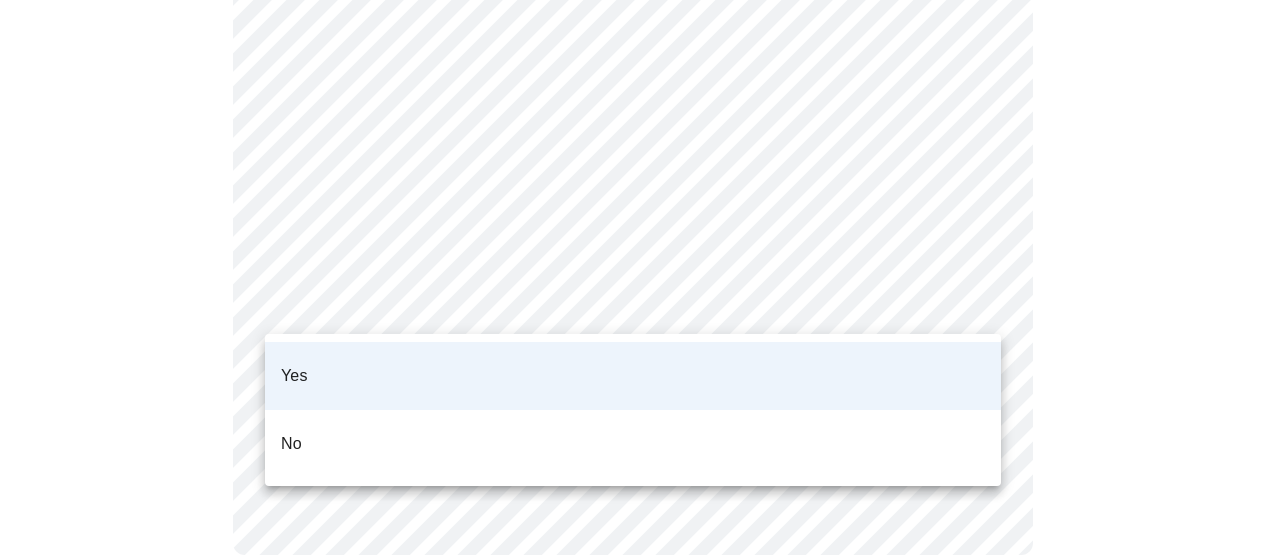 click on "No" at bounding box center [633, 444] 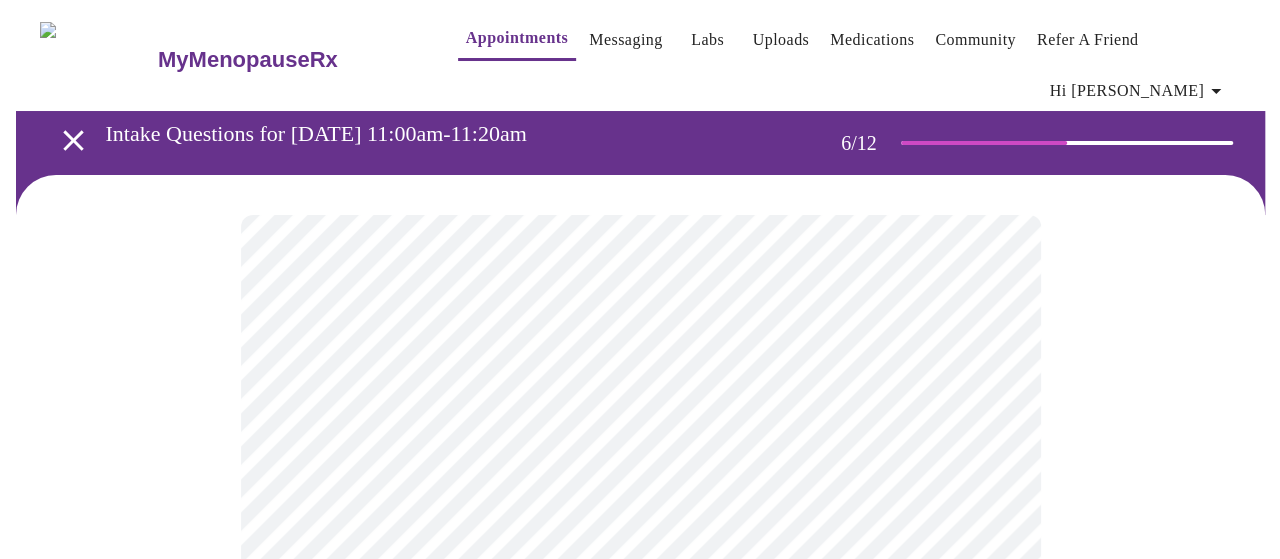 scroll, scrollTop: 333, scrollLeft: 0, axis: vertical 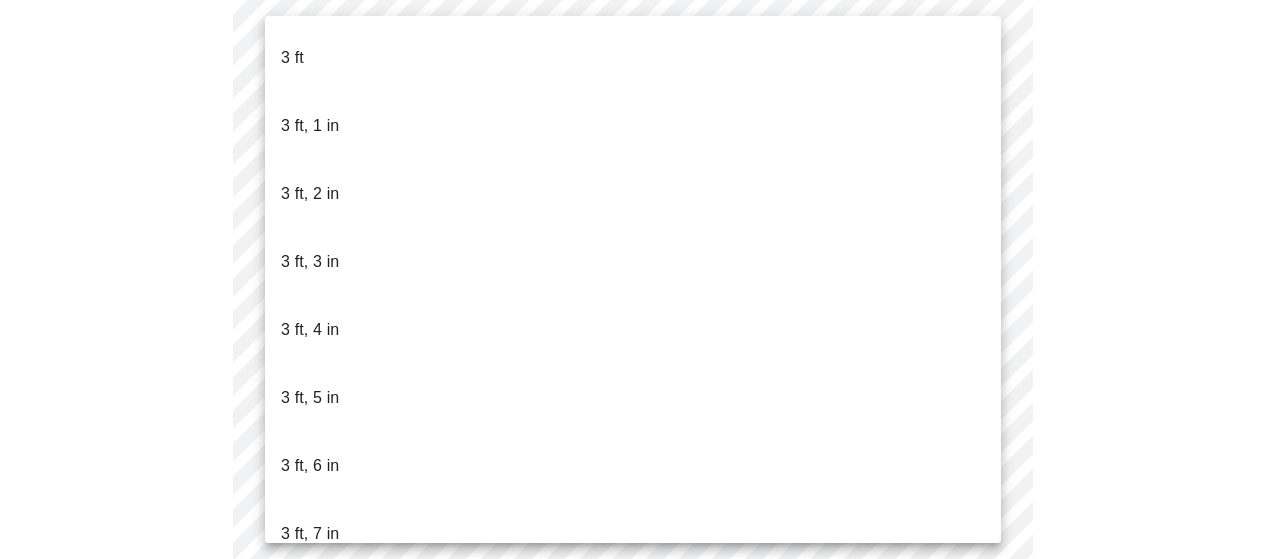 click on "MyMenopauseRx Appointments Messaging Labs Uploads Medications Community Refer a Friend Hi [PERSON_NAME]   Intake Questions for [DATE] 11:00am-11:20am 6  /  12 Settings Billing Invoices Log out 3 ft
3 ft, 1 in
3 ft, 2 in
3 ft, 3 in
3 ft, 4 in
3 ft, 5 in
3 ft, 6 in
3 ft, 7 in
3 ft, 8 in
3 ft, 9 in
3 ft, 10 in
3 ft, 11 in
4 ft
4 ft, 1 in
4 ft, 2 in
4 ft, 3 in
4 ft, 4 in
4 ft, 5 in
4 ft, 6 in
4 ft, 7 in
4 ft, 8 in
4 ft, 9 in
4 ft, 10 in
4 ft, 11 in
5 ft
5 ft, 1 in
5 ft, 2 in
5 ft, 3 in
5 ft, 4 in
5 ft, 5 in
5 ft, 6 in
5 ft, 7 in
5 ft, 8 in
5 ft, 9 in
5 ft, 10 in
5 ft, 11 in
6 ft
6 ft, 1 in
6 ft, 2 in
6 ft, 3 in
6 ft, 4 in
6 ft, 5 in
6 ft, 6 in
6 ft, 7 in
6 ft, 8 in
6 ft, 9 in
6 ft, 10 in
6 ft, 11 in
7 ft" at bounding box center [640, 216] 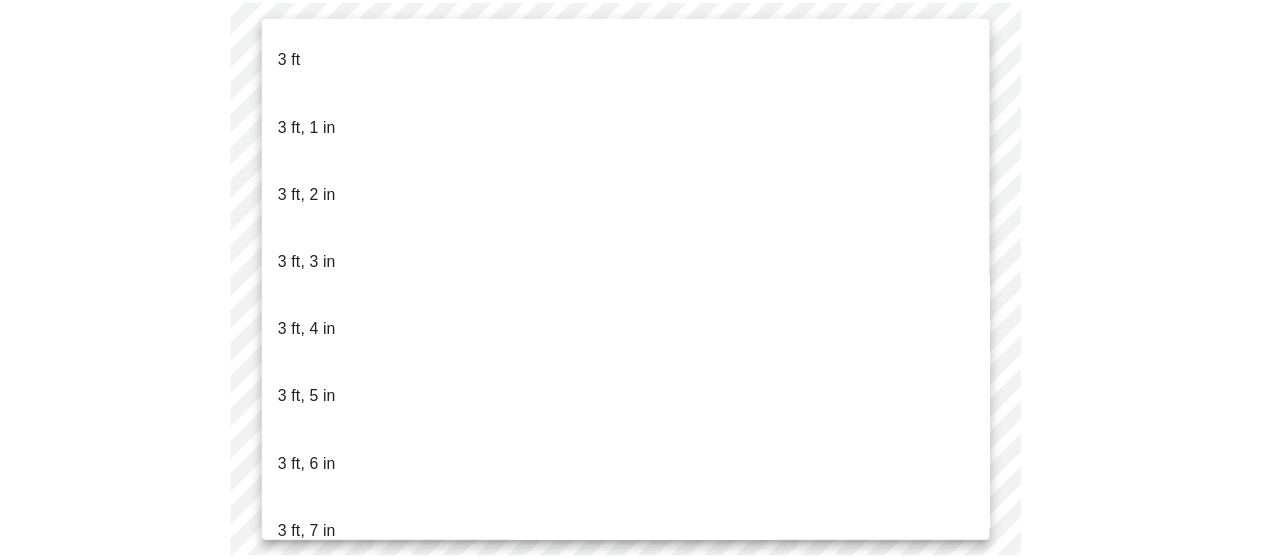 scroll, scrollTop: 1070, scrollLeft: 0, axis: vertical 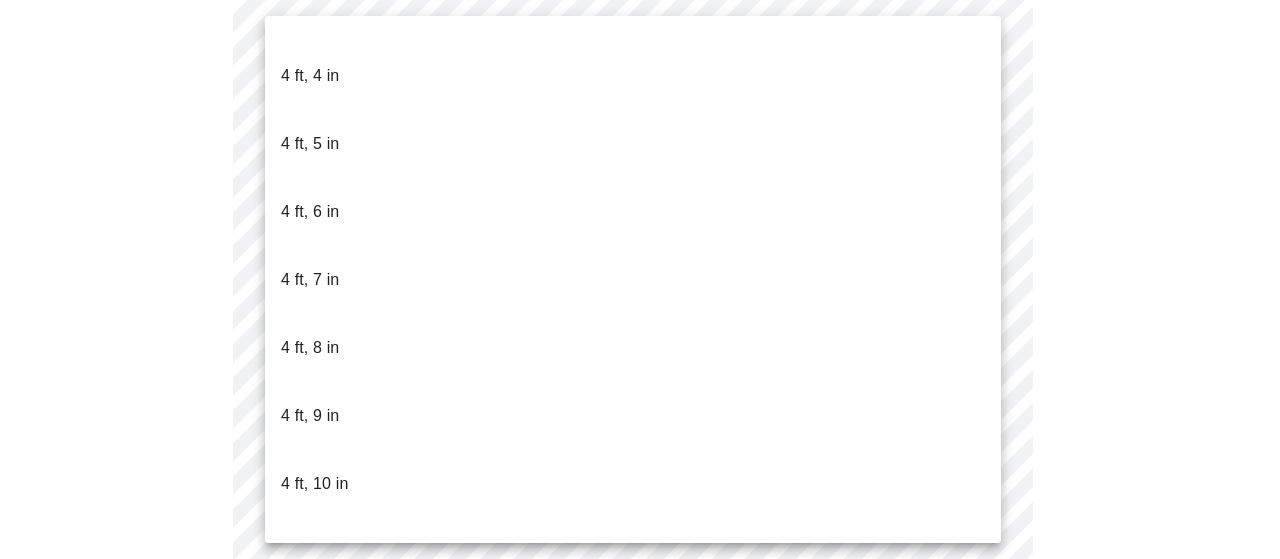 click on "5 ft" at bounding box center [633, 620] 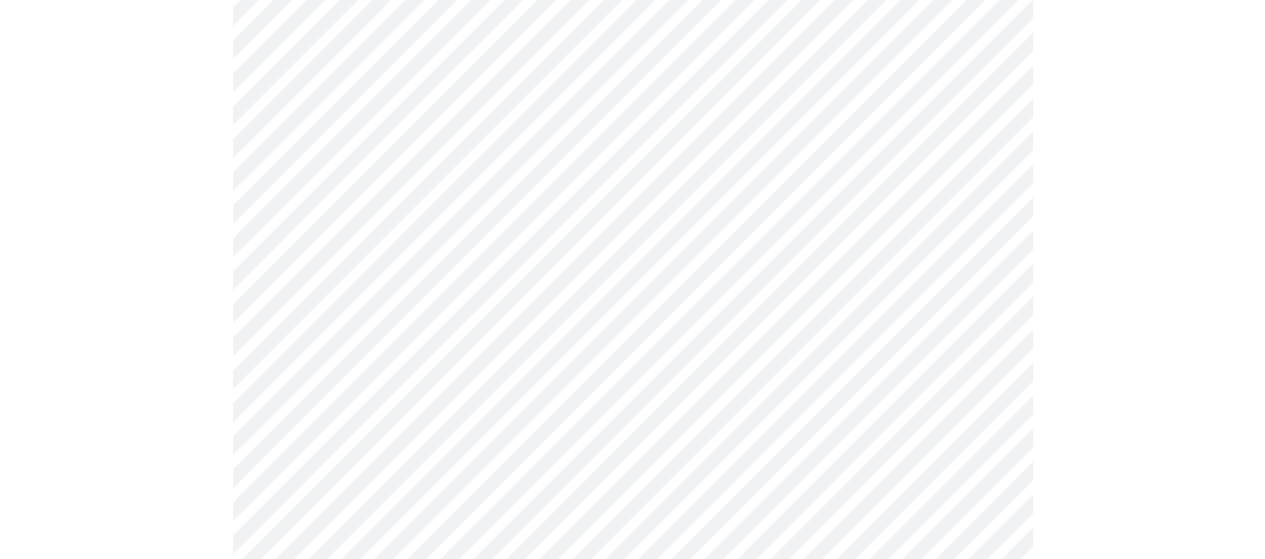 scroll, scrollTop: 5122, scrollLeft: 0, axis: vertical 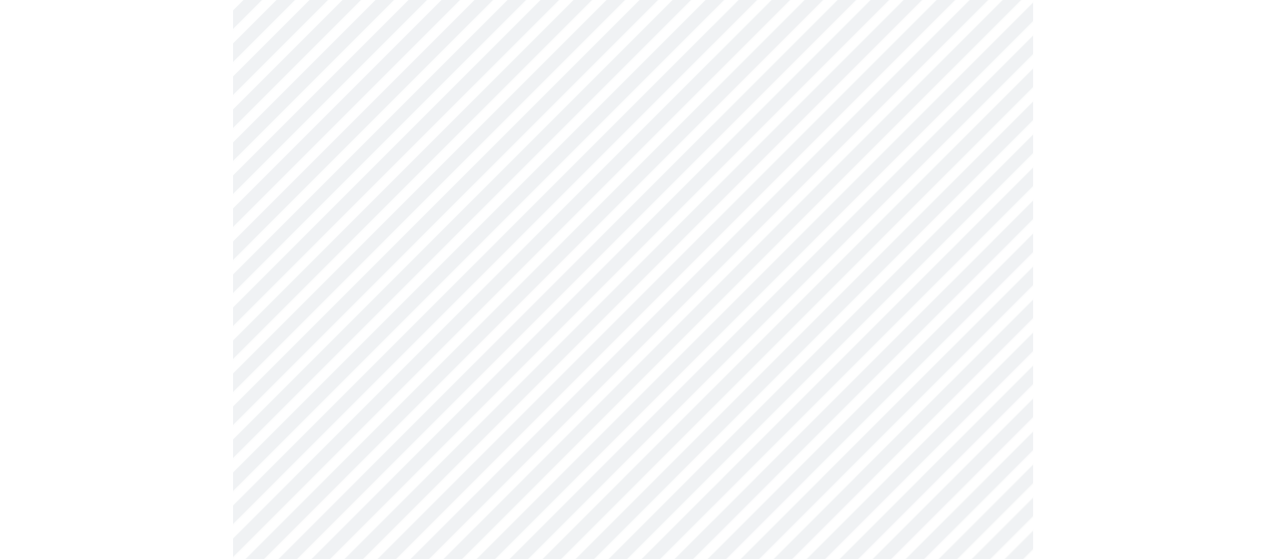 click on "MyMenopauseRx Appointments Messaging Labs Uploads Medications Community Refer a Friend Hi [PERSON_NAME]   Intake Questions for [DATE] 11:00am-11:20am 7  /  12 Settings Billing Invoices Log out" at bounding box center [632, -1926] 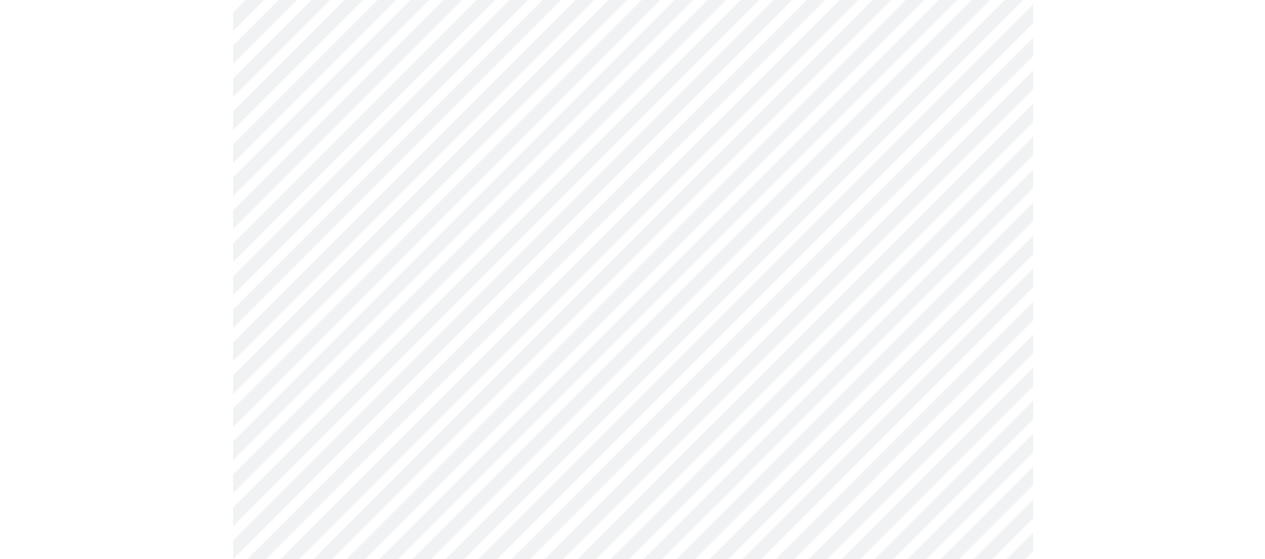 scroll, scrollTop: 5456, scrollLeft: 0, axis: vertical 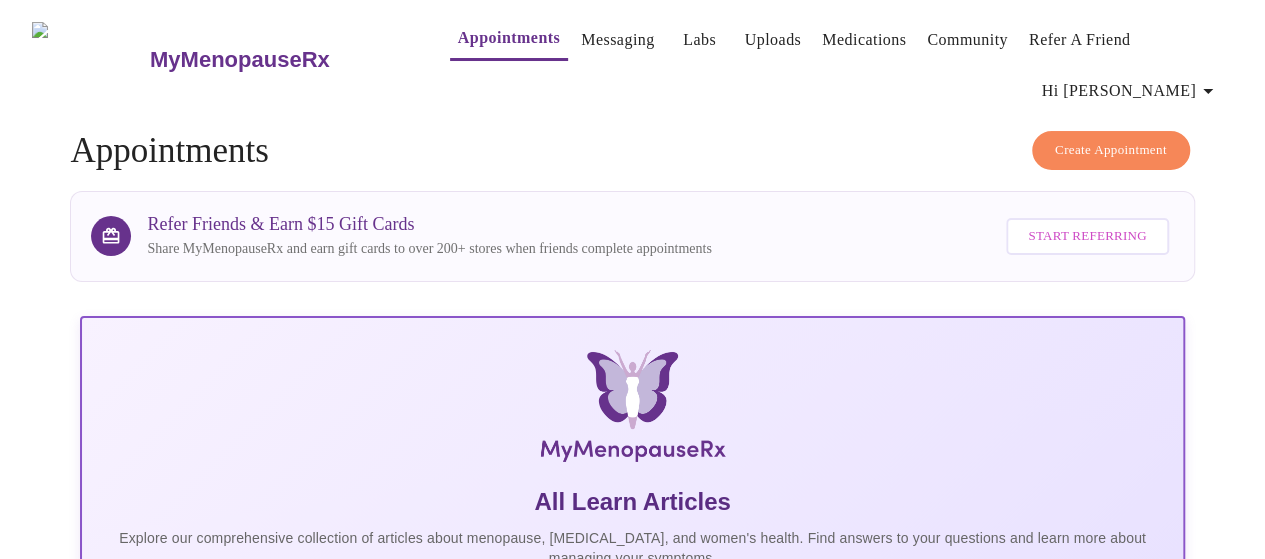 click on "Hi [PERSON_NAME]" at bounding box center [1131, 91] 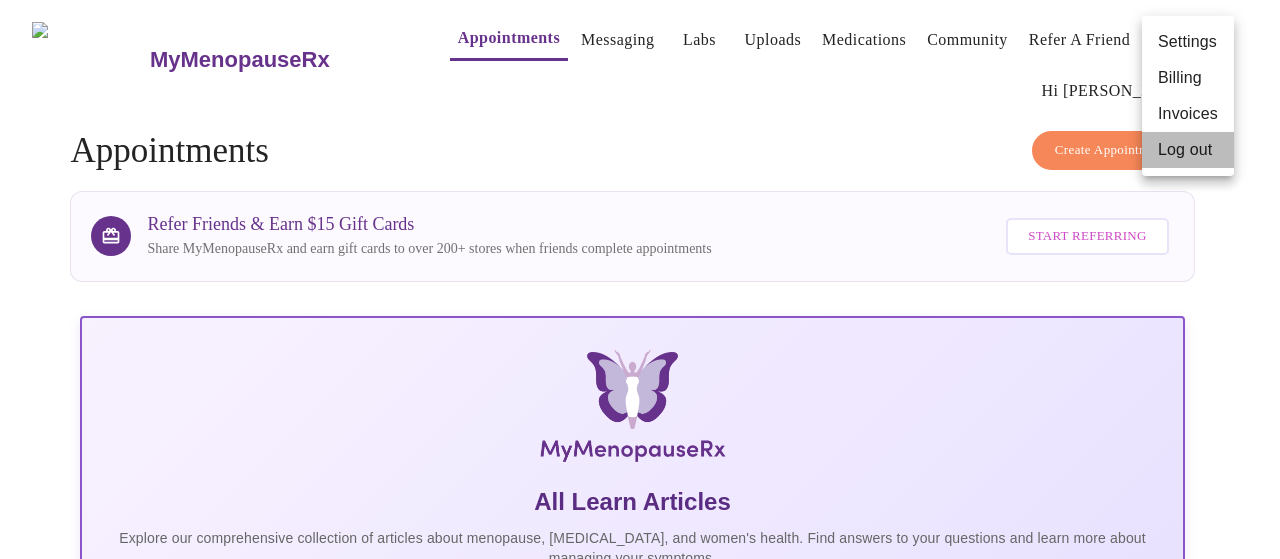 click on "Log out" at bounding box center [1188, 150] 